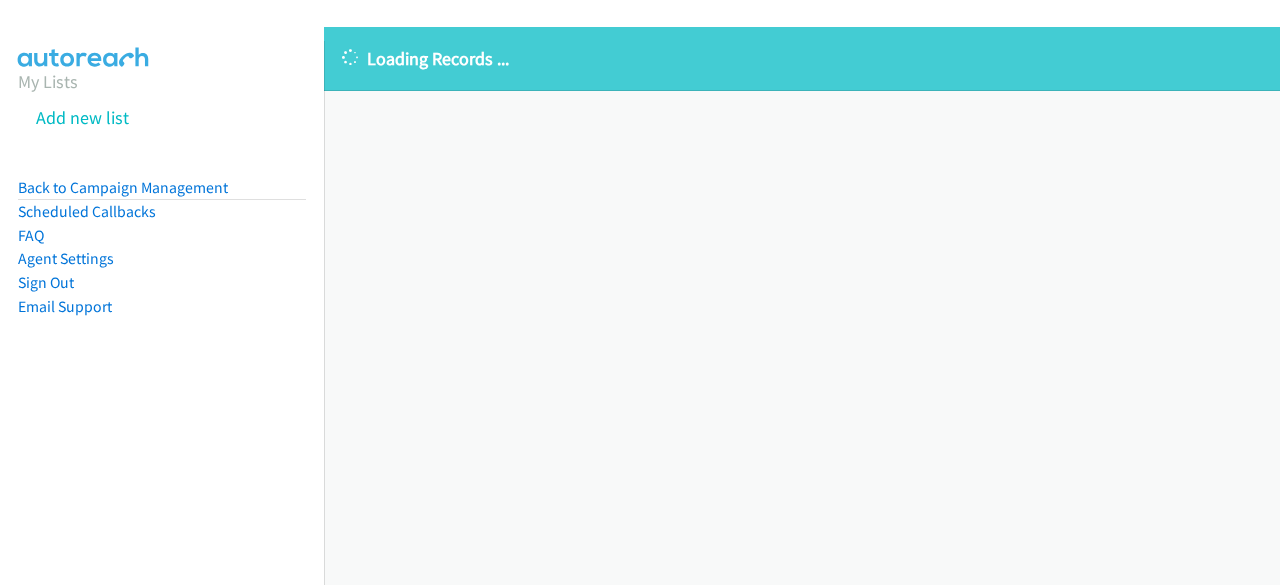 scroll, scrollTop: 0, scrollLeft: 0, axis: both 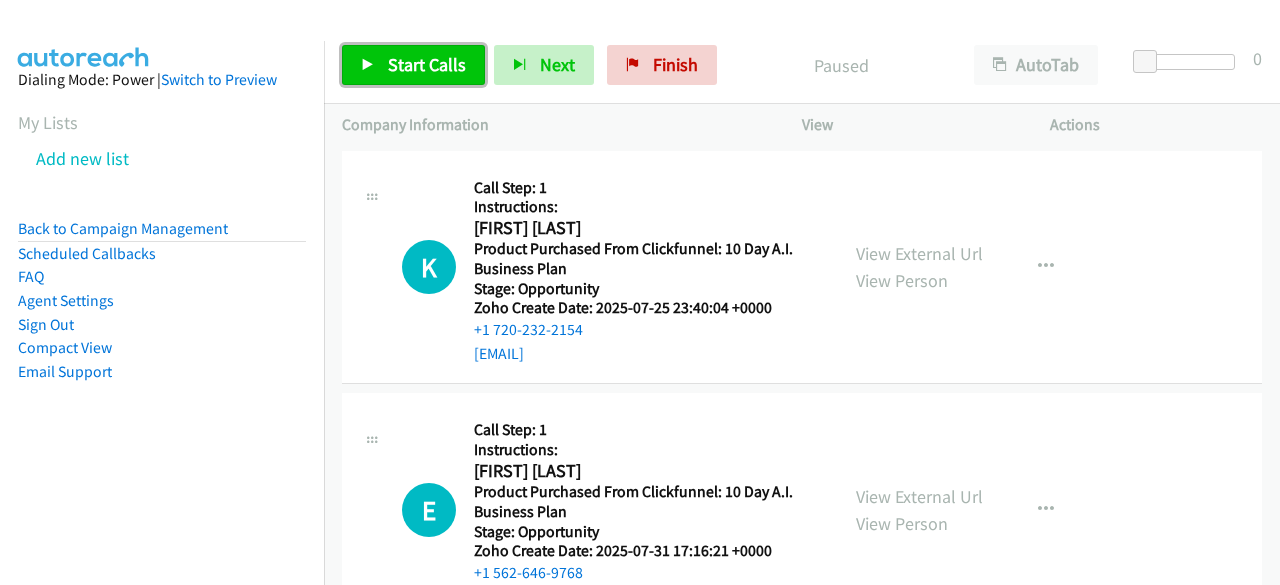 click on "Start Calls" at bounding box center (427, 64) 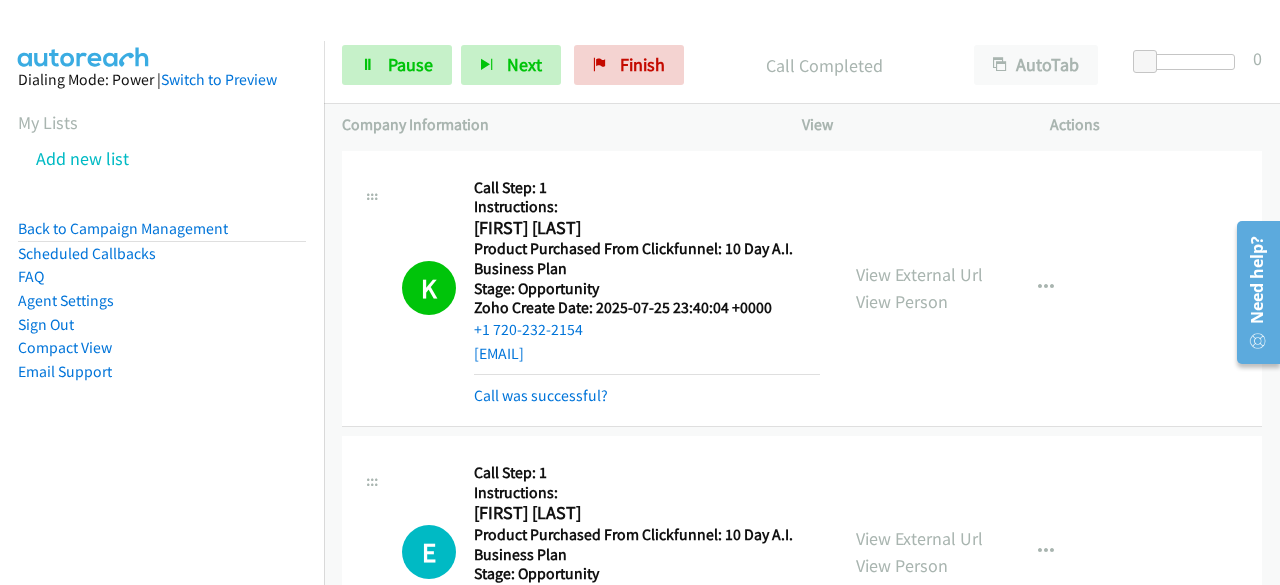 click on "Dialing Mode: Power
|
Switch to Preview
My Lists
Add new list
Back to Campaign Management
Scheduled Callbacks
FAQ
Agent Settings
Sign Out
Compact View
Email Support" at bounding box center [162, 257] 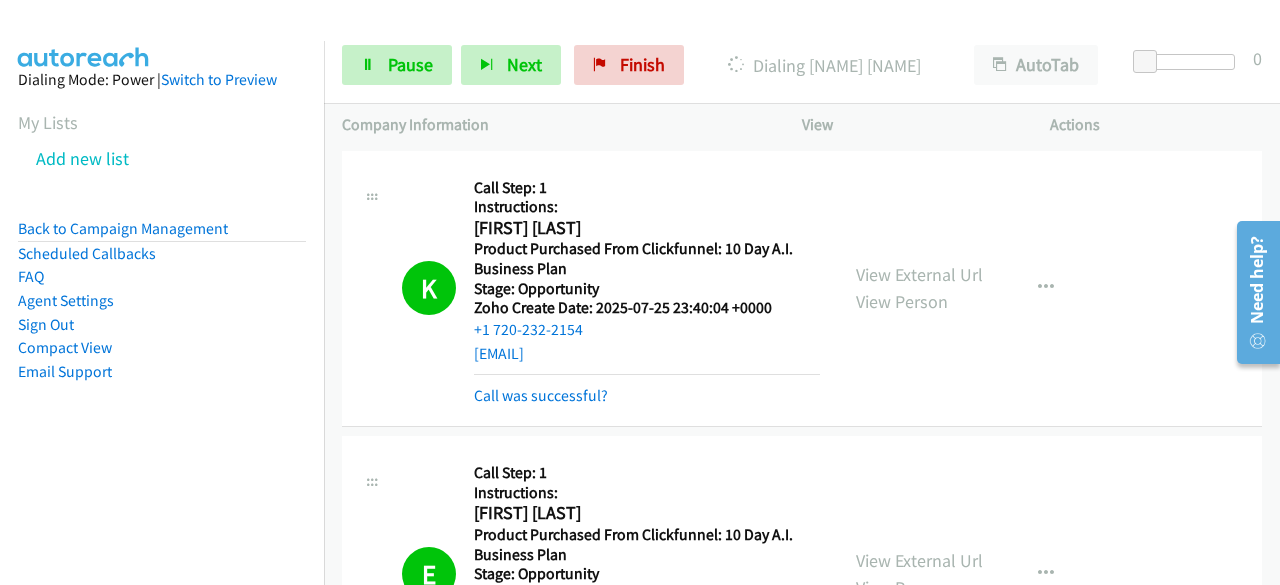 click on "Dialing Mode: Power
|
Switch to Preview
My Lists
Add new list
Back to Campaign Management
Scheduled Callbacks
FAQ
Agent Settings
Sign Out
Compact View
Email Support" at bounding box center (162, 257) 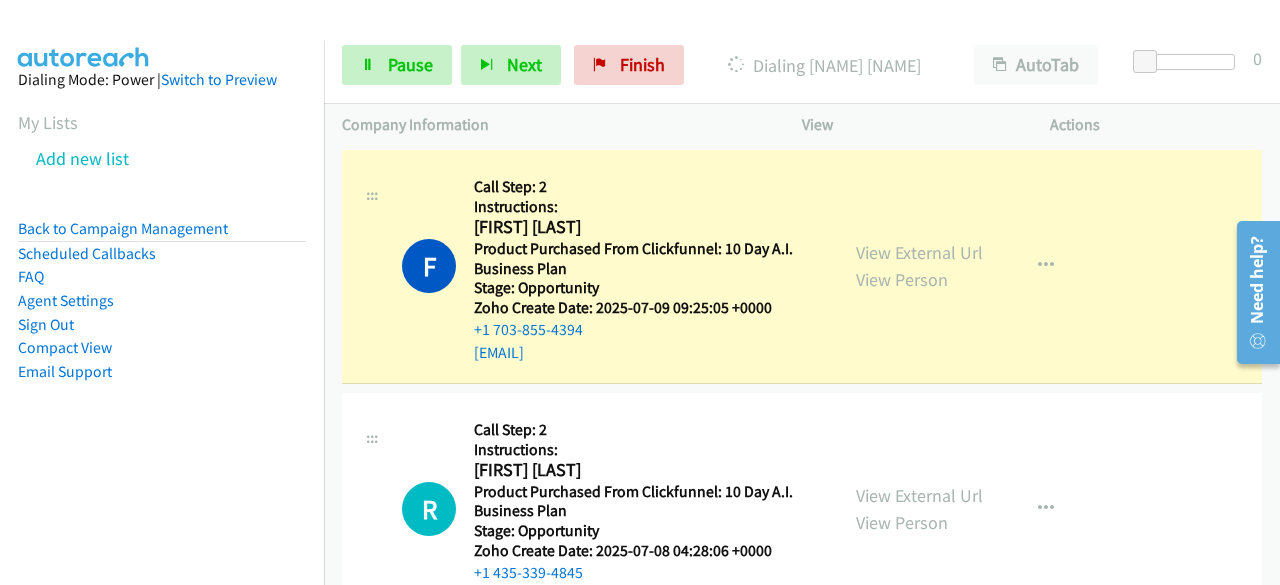 scroll, scrollTop: 856, scrollLeft: 0, axis: vertical 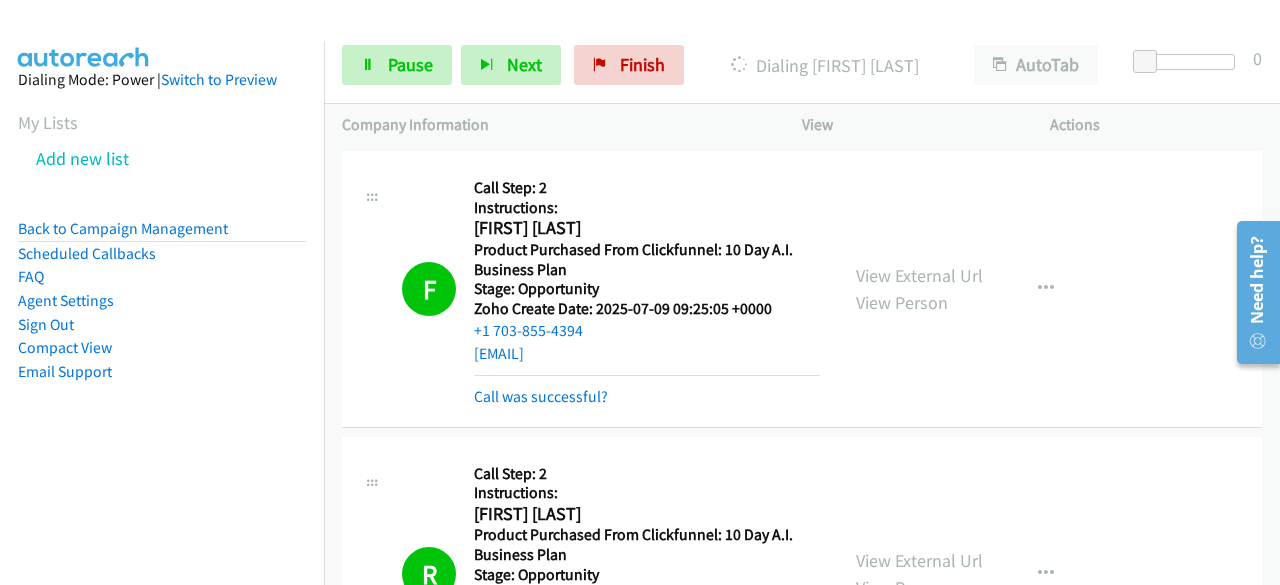 click on "Dialing Mode: Power
|
Switch to Preview
My Lists
Add new list
Back to Campaign Management
Scheduled Callbacks
FAQ
Agent Settings
Sign Out
Compact View
Email Support" at bounding box center [162, 257] 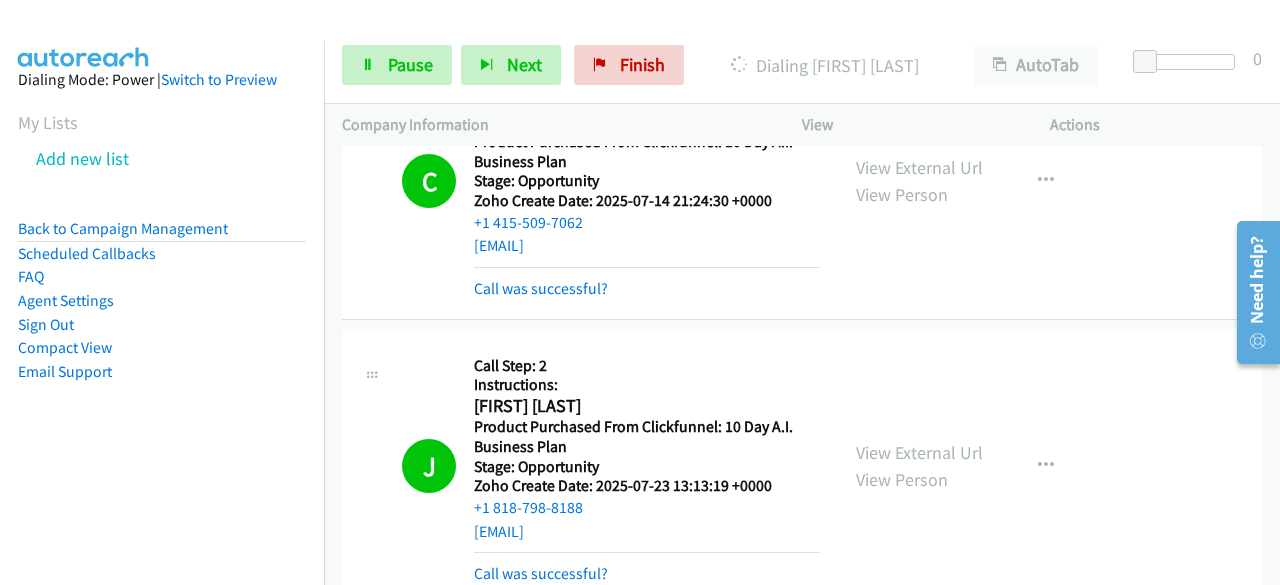 scroll, scrollTop: 3037, scrollLeft: 0, axis: vertical 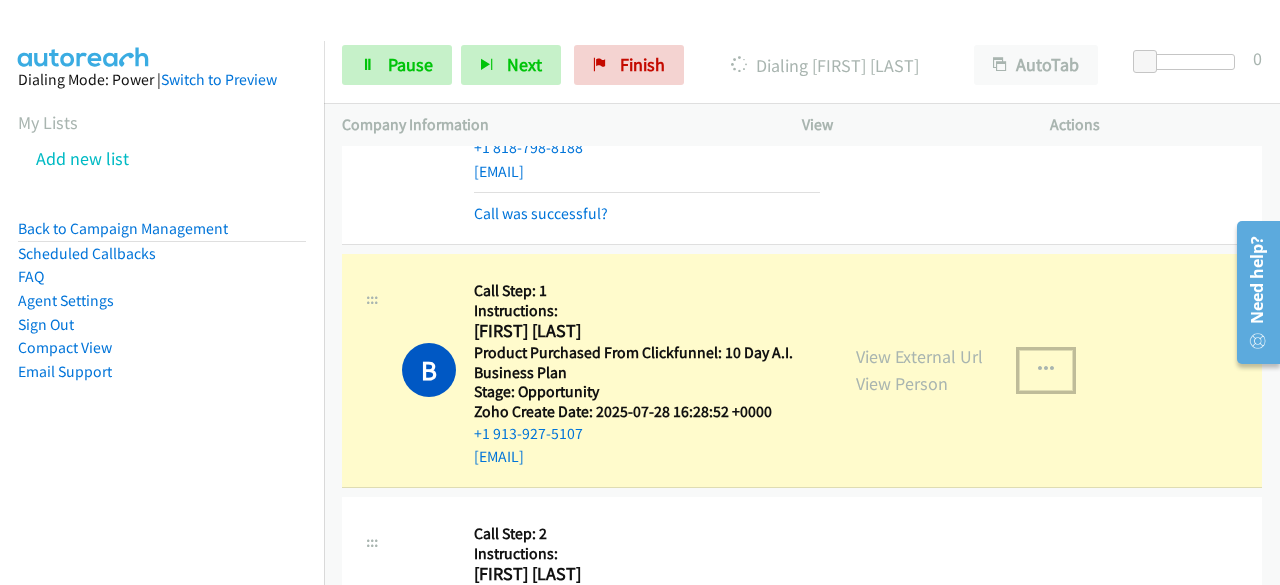 click at bounding box center (1046, 370) 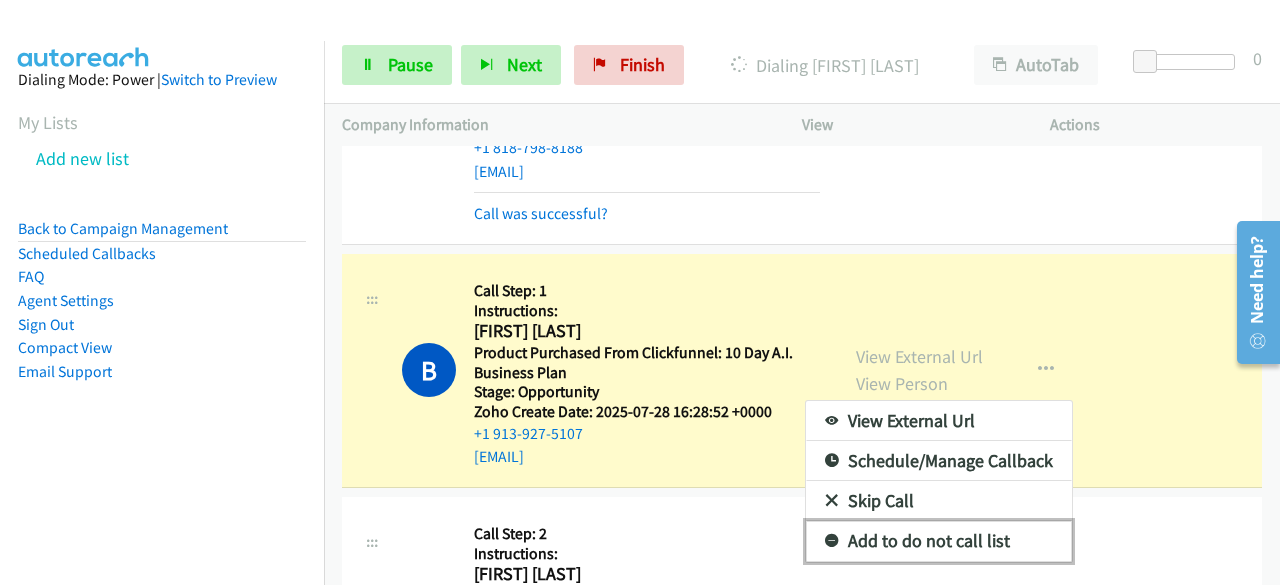 click on "Add to do not call list" at bounding box center [939, 541] 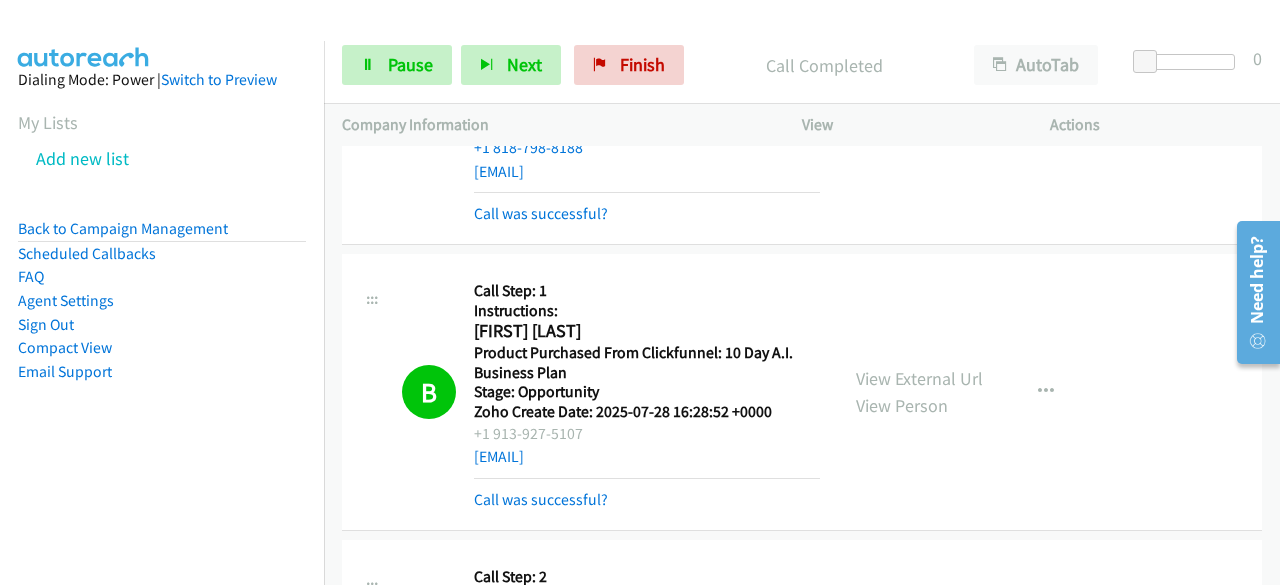click on "Dialing Mode: Power
|
Switch to Preview
My Lists
Add new list
Back to Campaign Management
Scheduled Callbacks
FAQ
Agent Settings
Sign Out
Compact View
Email Support" at bounding box center [162, 333] 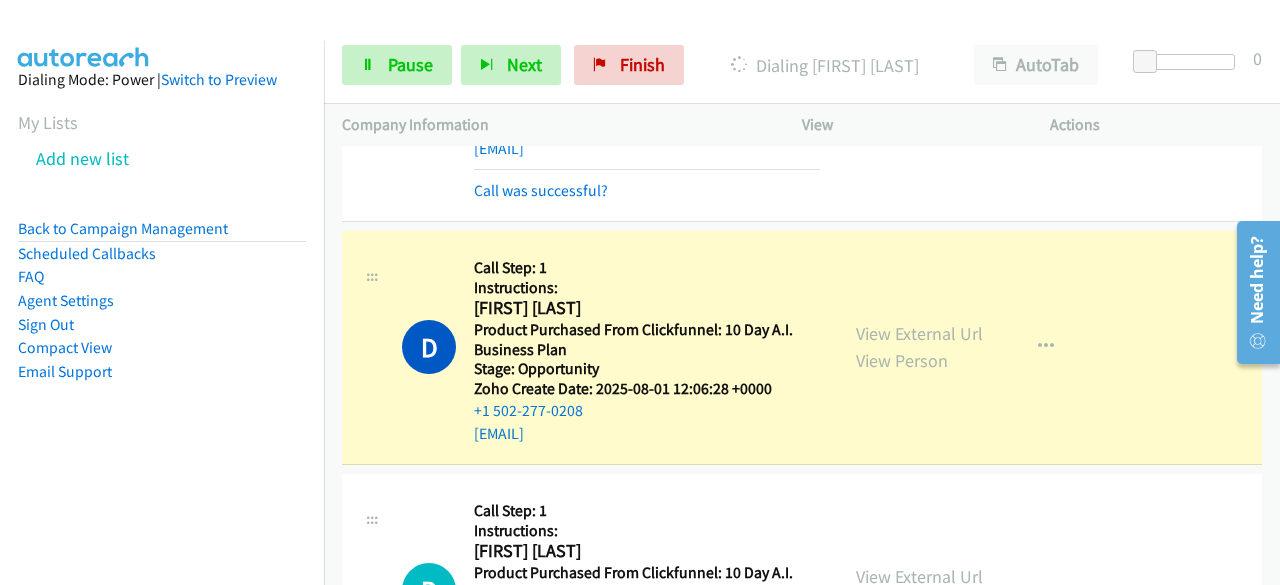 scroll, scrollTop: 3632, scrollLeft: 0, axis: vertical 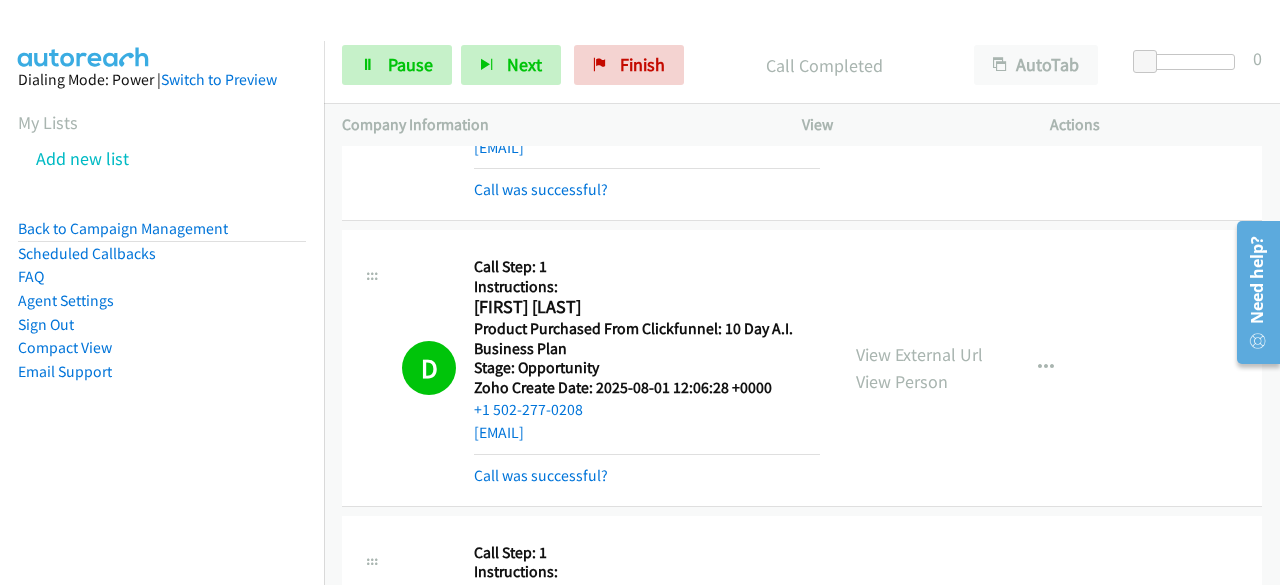 click on "Dialing Mode: Power
|
Switch to Preview
My Lists
Add new list
Back to Campaign Management
Scheduled Callbacks
FAQ
Agent Settings
Sign Out
Compact View
Email Support" at bounding box center [162, 333] 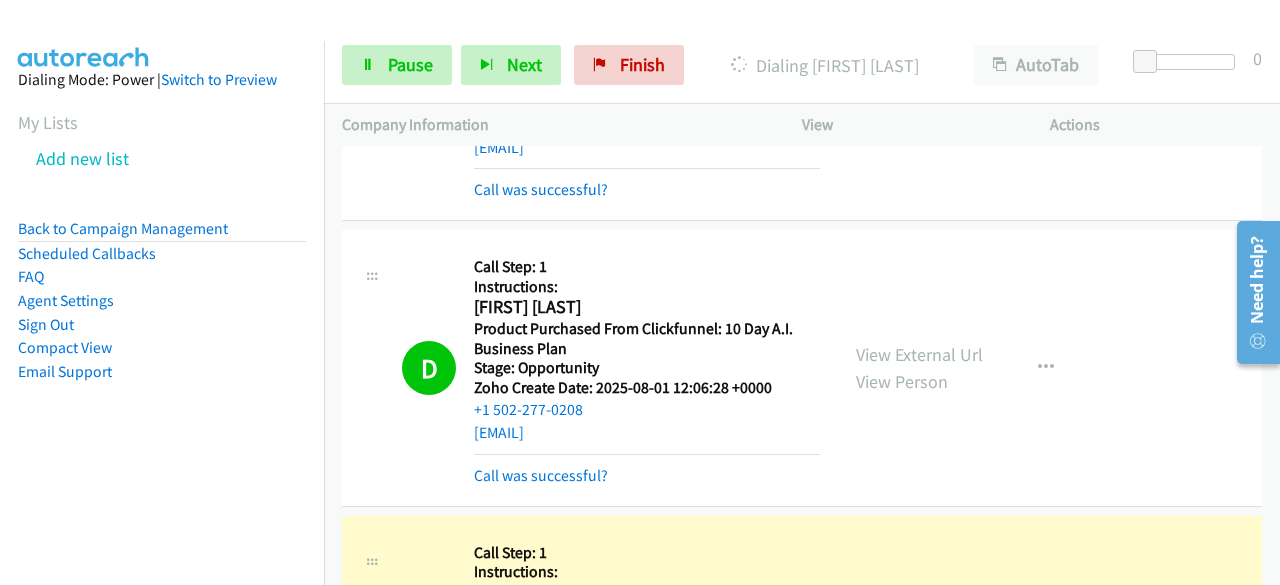 click on "Dialing Mode: Power
|
Switch to Preview
My Lists
Add new list
Back to Campaign Management
Scheduled Callbacks
FAQ
Agent Settings
Sign Out
Compact View
Email Support" at bounding box center (162, 257) 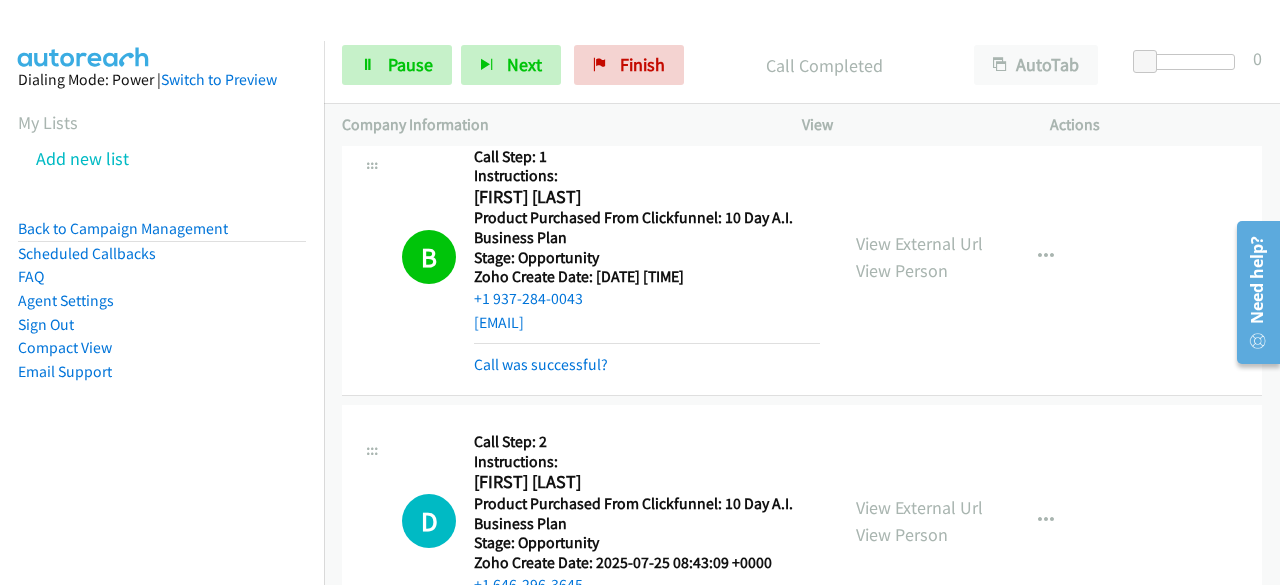 click on "Dialing Mode: Power
|
Switch to Preview
My Lists
Add new list
Back to Campaign Management
Scheduled Callbacks
FAQ
Agent Settings
Sign Out
Compact View
Email Support" at bounding box center [162, 257] 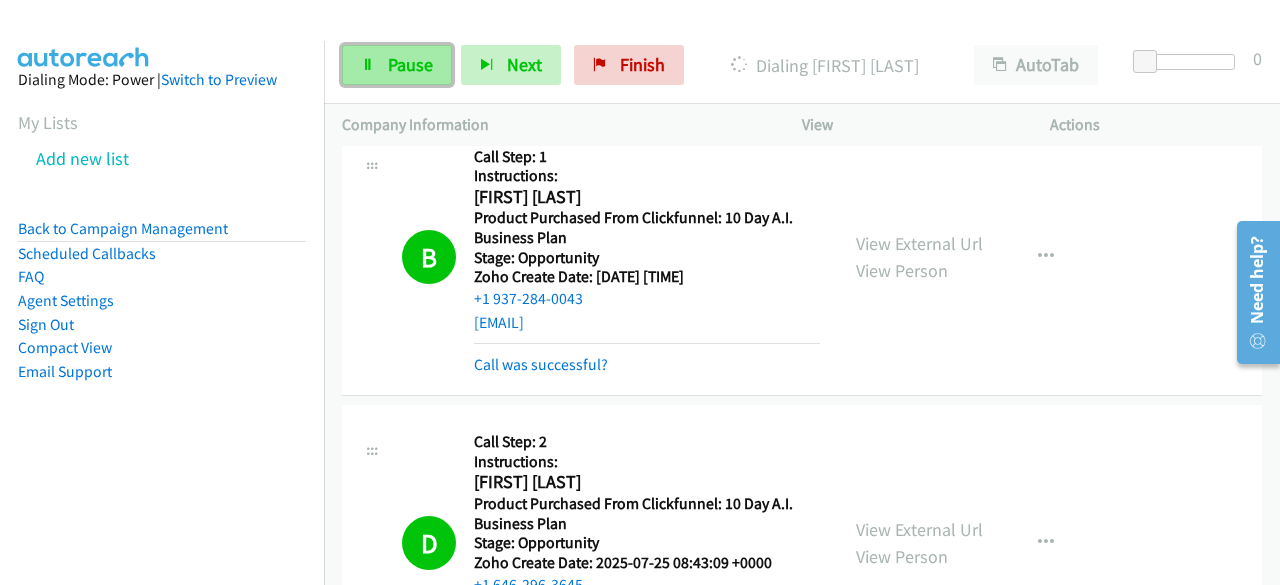 click on "Pause" at bounding box center (410, 64) 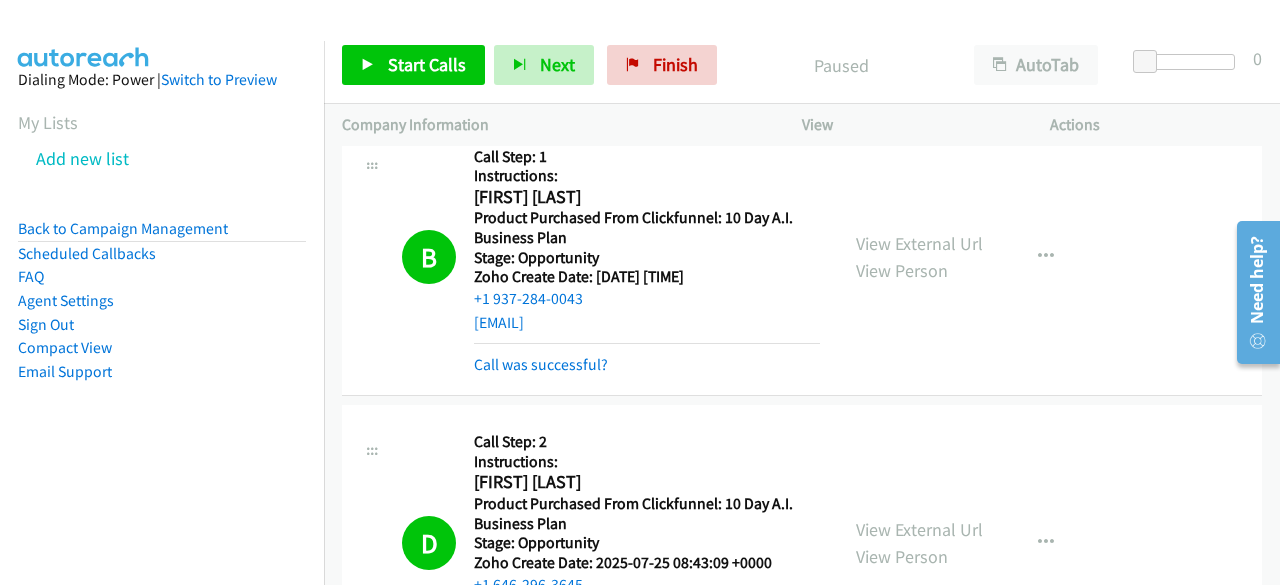 click on "D
Callback Scheduled
Call Step: 2
Instructions:
[FIRST] [LAST]
[REGION]
Product Purchased From Clickfunnel: 10 Day A.I. Business Plan
Stage: Opportunity
Zoho Create Date: 2025-07-25 08:43:09 +0000
+1 646-296-3645
[EMAIL]
Call was successful?
View External Url
View Person
View External Url
Email
Schedule/Manage Callback
Skip Call
Add to do not call list" at bounding box center (802, 543) 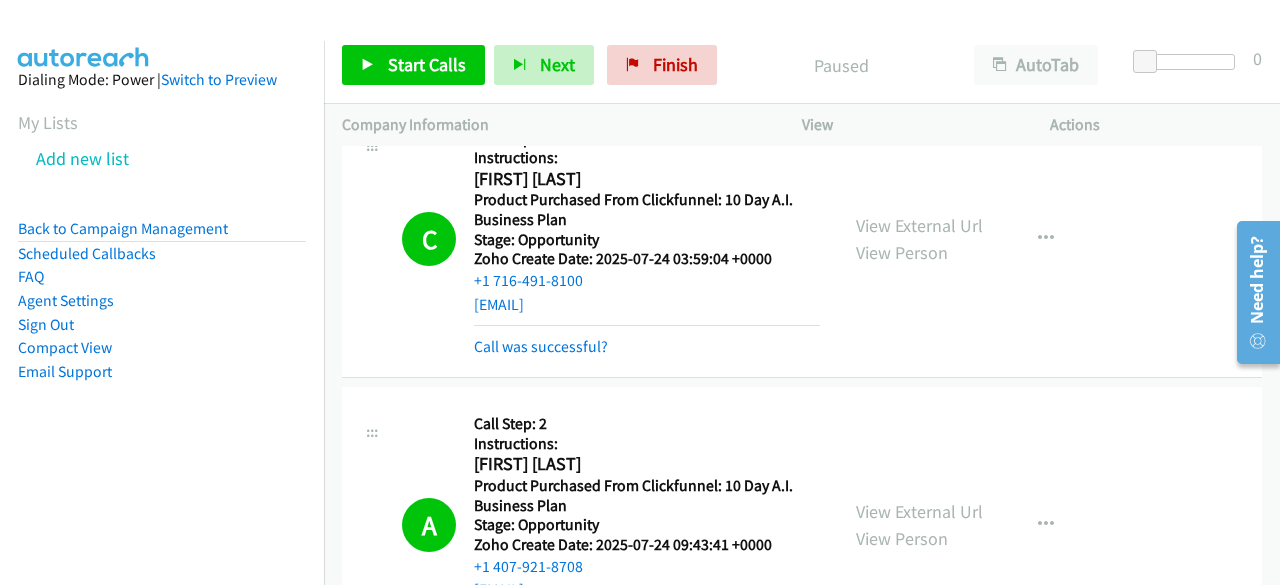scroll, scrollTop: 5070, scrollLeft: 0, axis: vertical 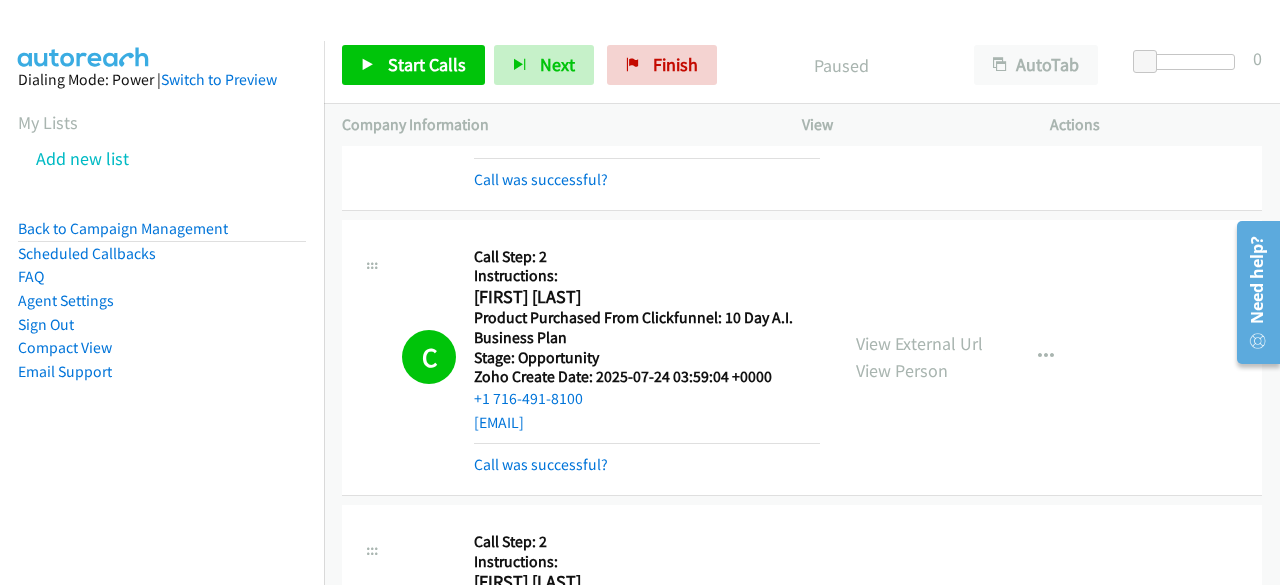 click on "Dialing Mode: Power
|
Switch to Preview
My Lists
Add new list
Back to Campaign Management
Scheduled Callbacks
FAQ
Agent Settings
Sign Out
Compact View
Email Support" at bounding box center [162, 257] 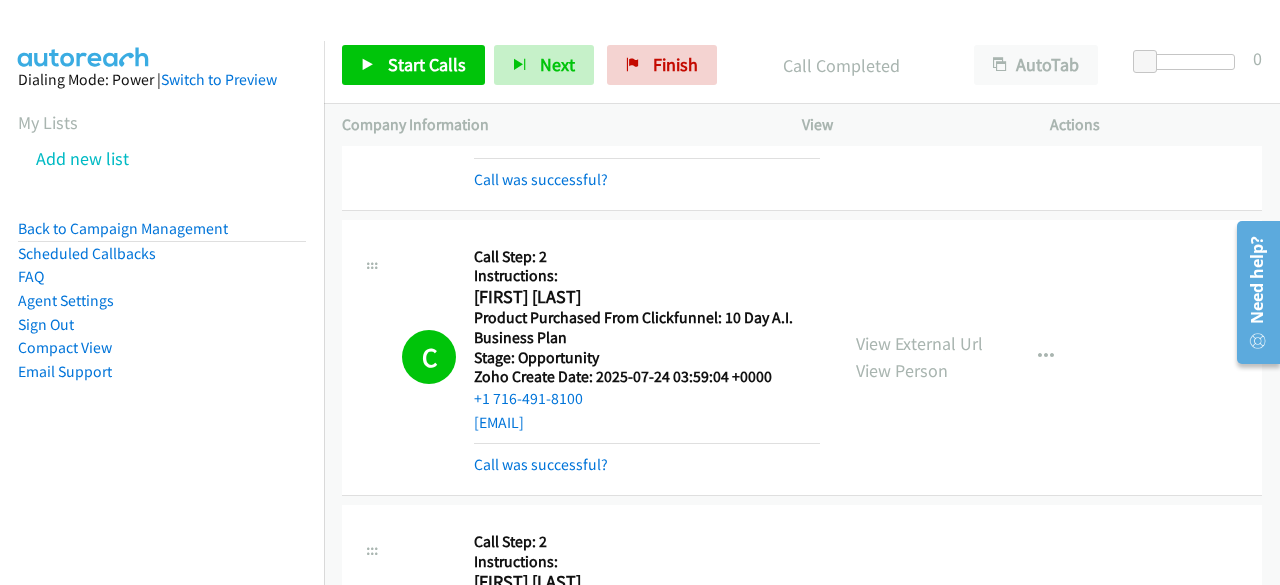 click on "Dialing Mode: Power
|
Switch to Preview
My Lists
Add new list
Back to Campaign Management
Scheduled Callbacks
FAQ
Agent Settings
Sign Out
Compact View
Email Support" at bounding box center [162, 333] 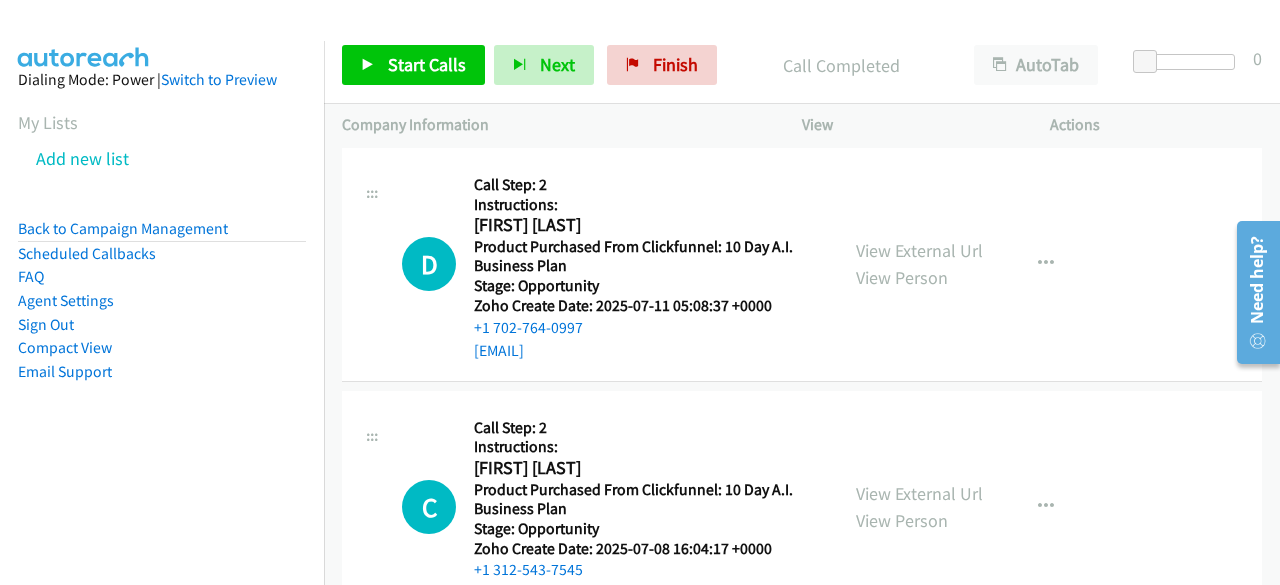 scroll, scrollTop: 7970, scrollLeft: 0, axis: vertical 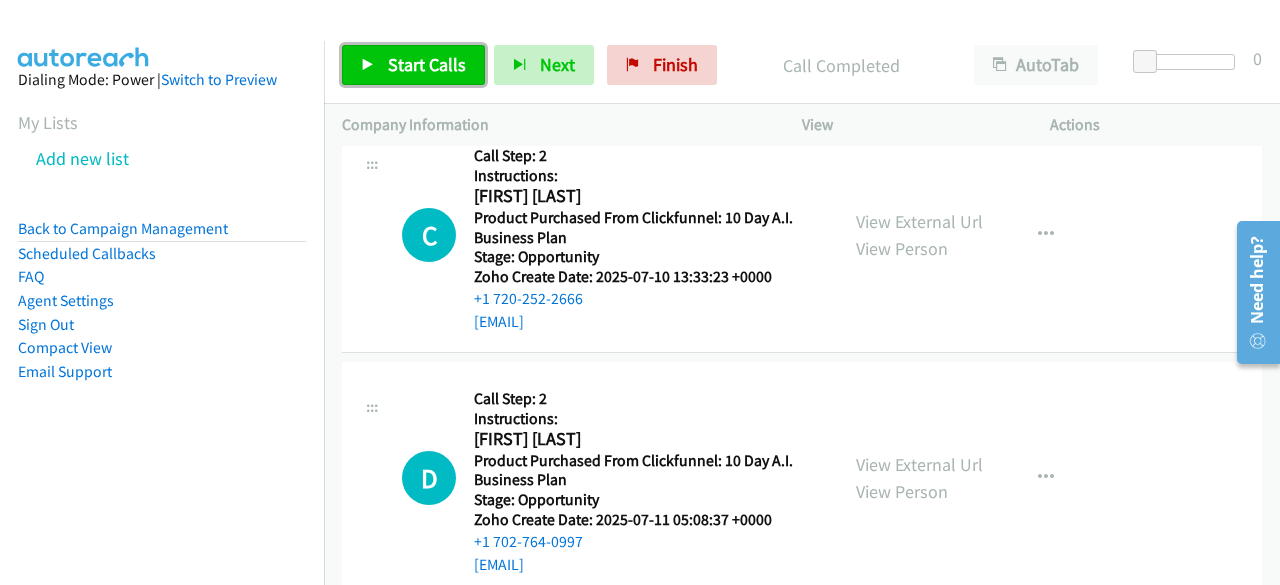 click on "Start Calls" at bounding box center (413, 65) 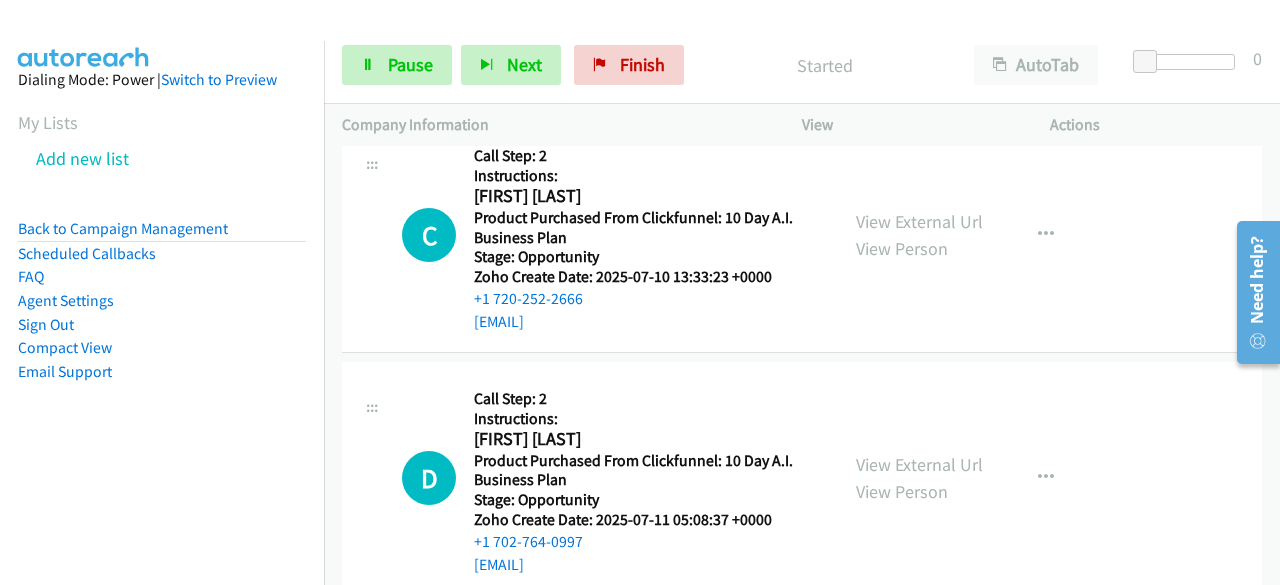 click on "Dialing Mode: Power
|
Switch to Preview
My Lists
Add new list
Back to Campaign Management
Scheduled Callbacks
FAQ
Agent Settings
Sign Out
Compact View
Email Support" at bounding box center (162, 257) 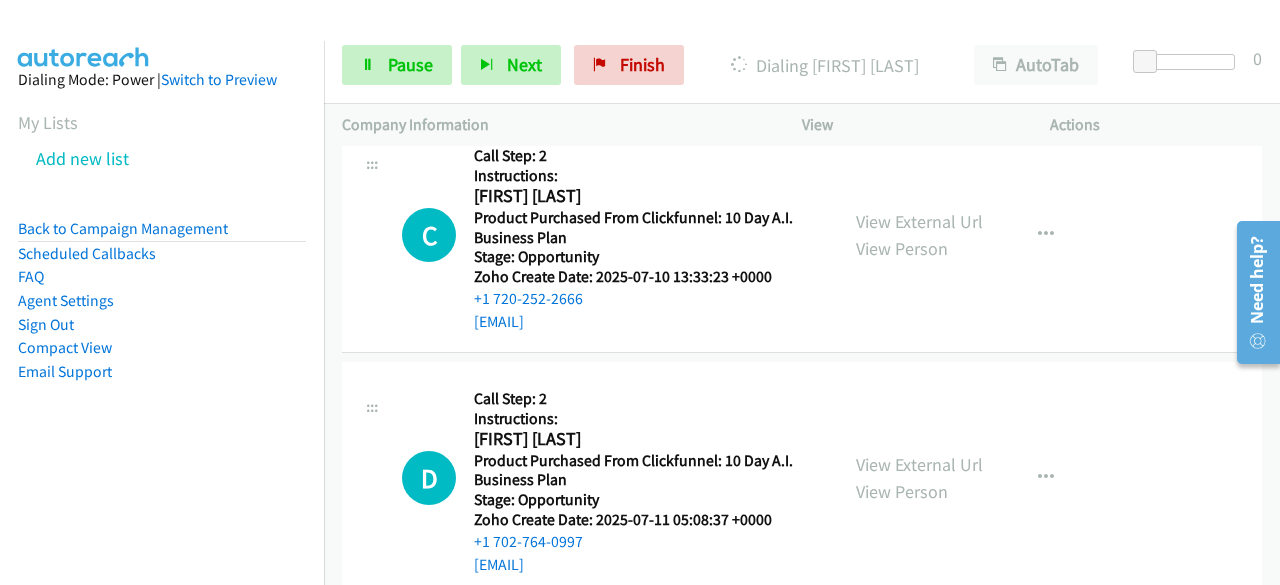 click on "Dialing Mode: Power
|
Switch to Preview
My Lists
Add new list
Back to Campaign Management
Scheduled Callbacks
FAQ
Agent Settings
Sign Out
Compact View
Email Support" at bounding box center [162, 257] 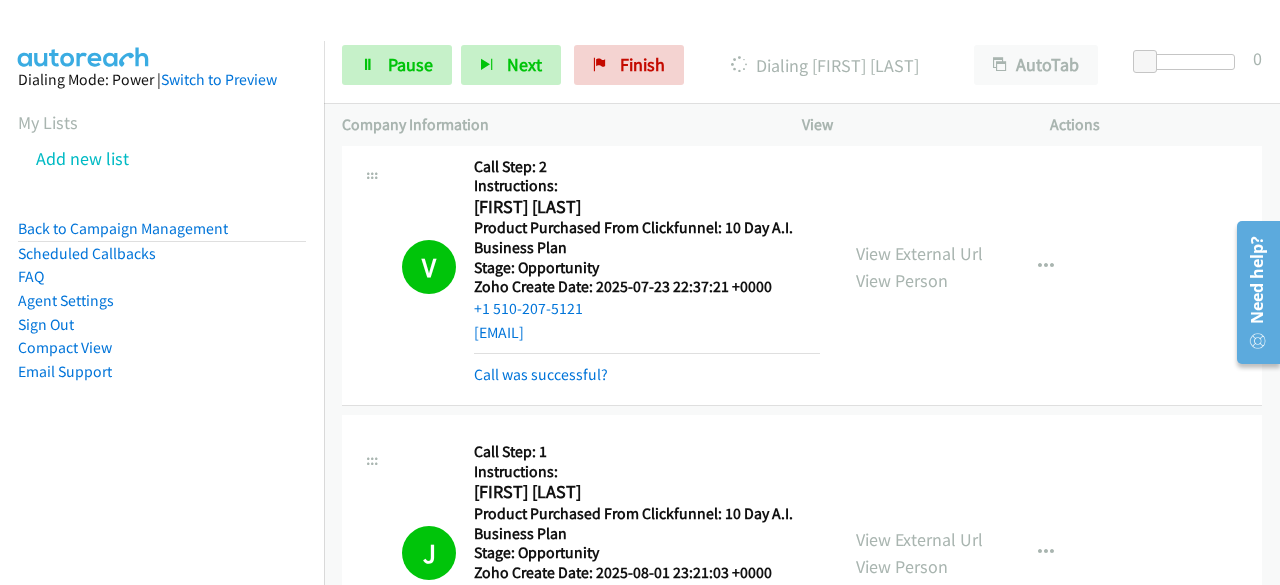 scroll, scrollTop: 4581, scrollLeft: 0, axis: vertical 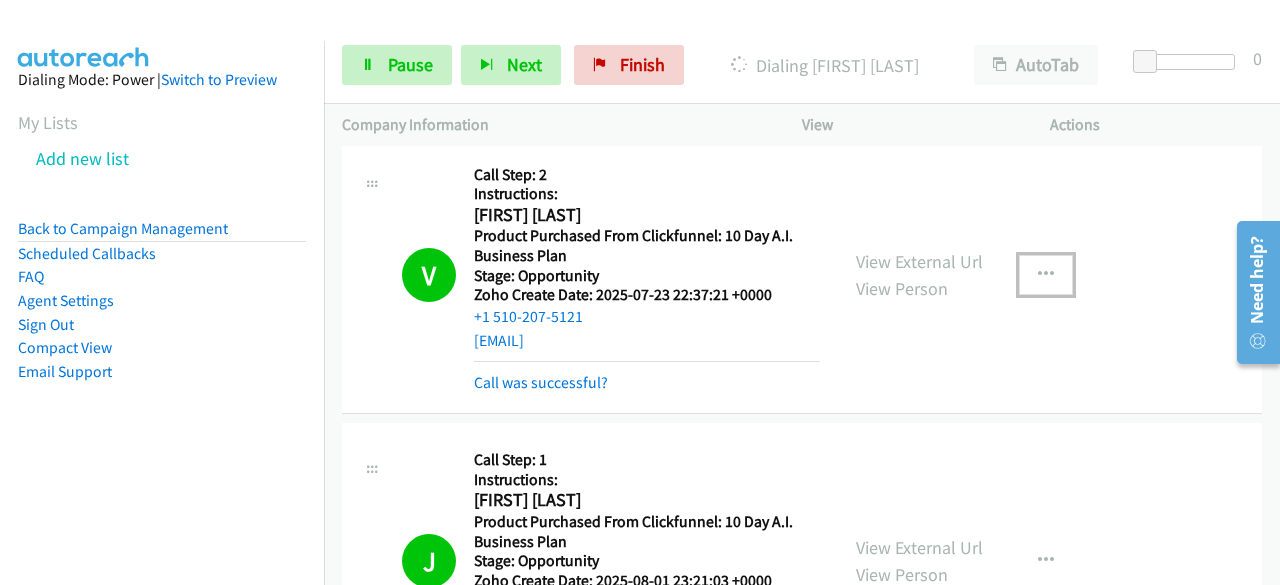 click at bounding box center [1046, 275] 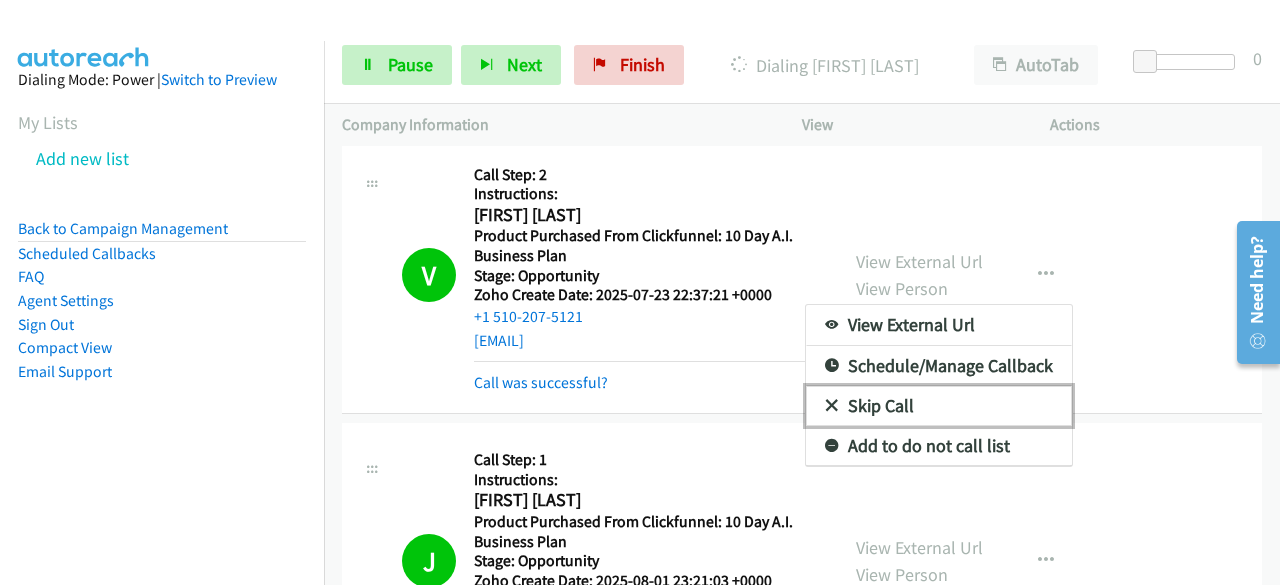 click on "Skip Call" at bounding box center (939, 406) 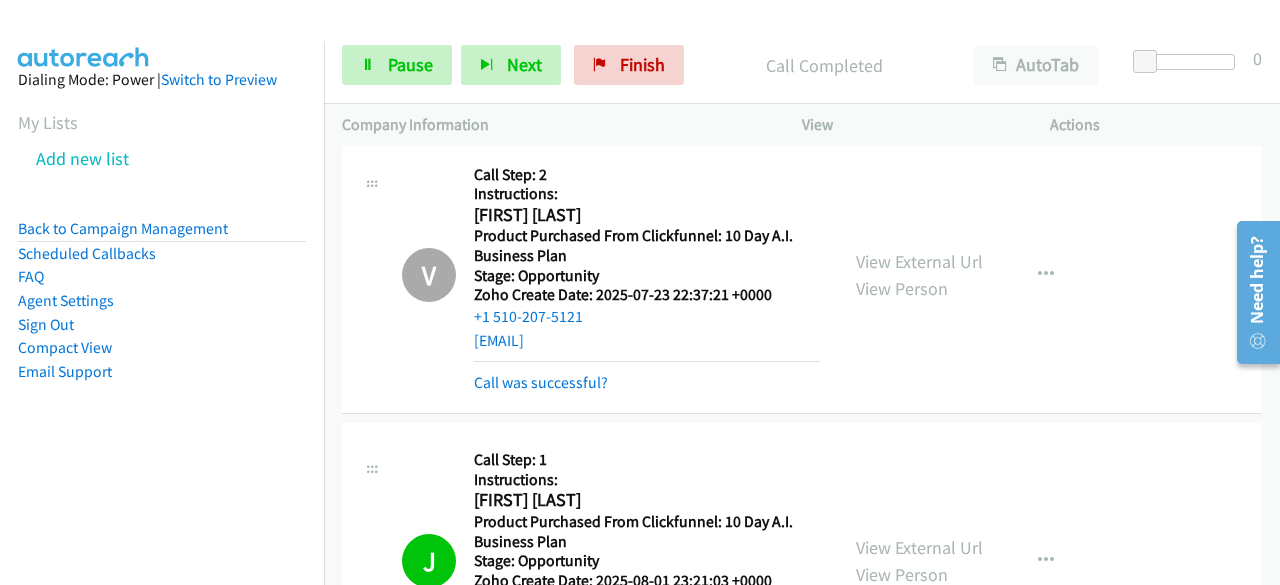 click on "Dialing Mode: Power
|
Switch to Preview
My Lists
Add new list
Back to Campaign Management
Scheduled Callbacks
FAQ
Agent Settings
Sign Out
Compact View
Email Support" at bounding box center (162, 257) 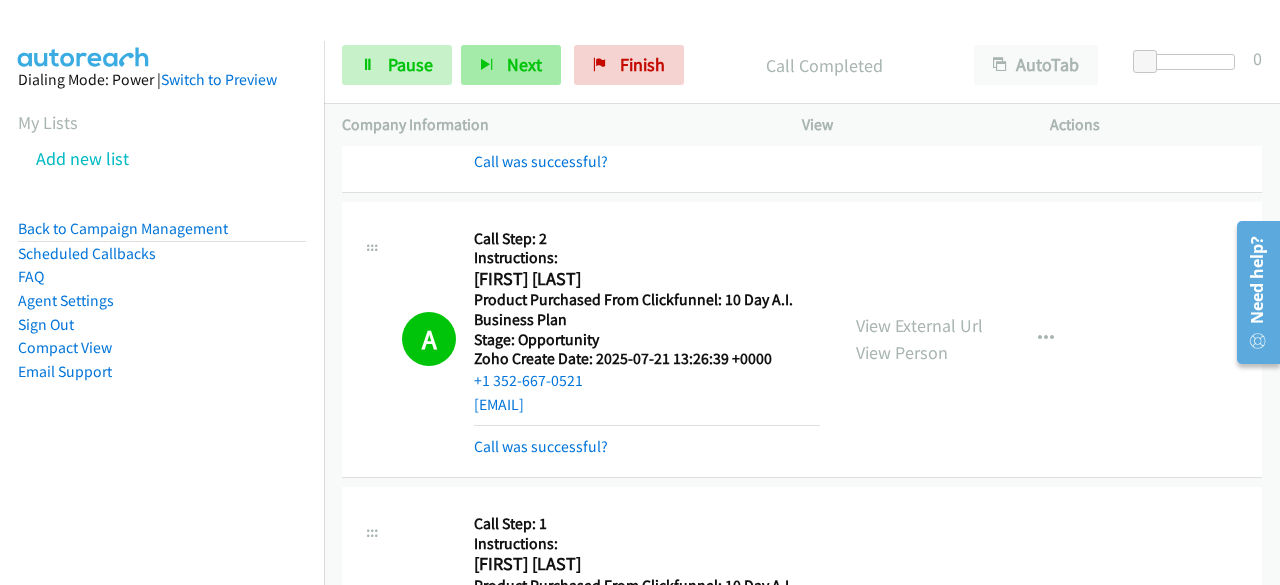 scroll, scrollTop: 3368, scrollLeft: 0, axis: vertical 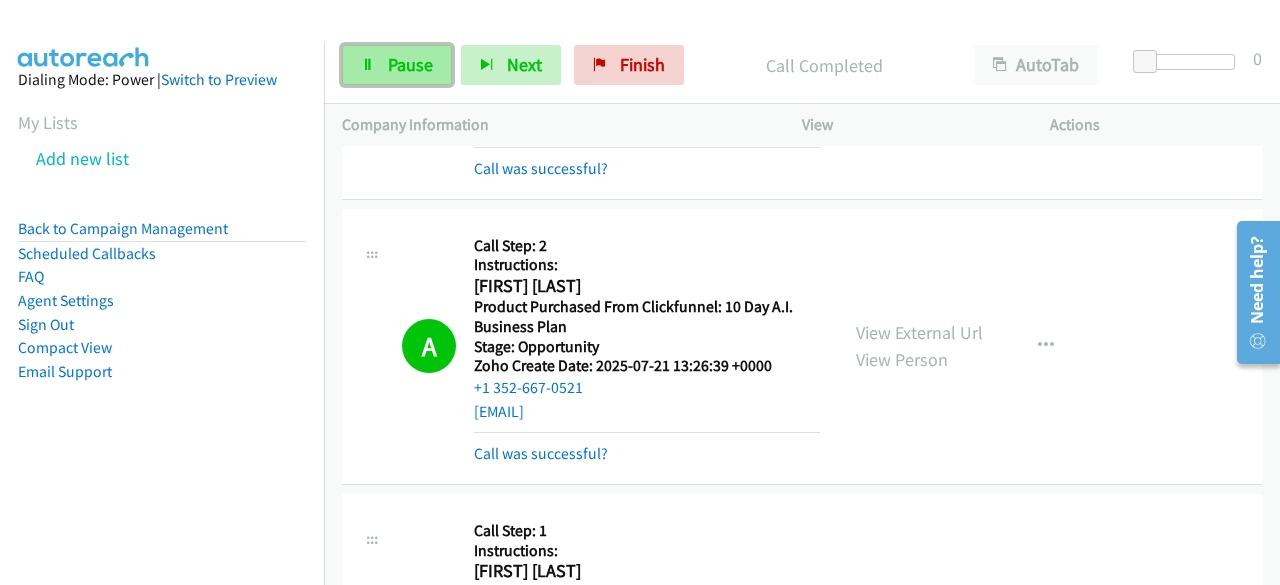 click on "Pause" at bounding box center [410, 64] 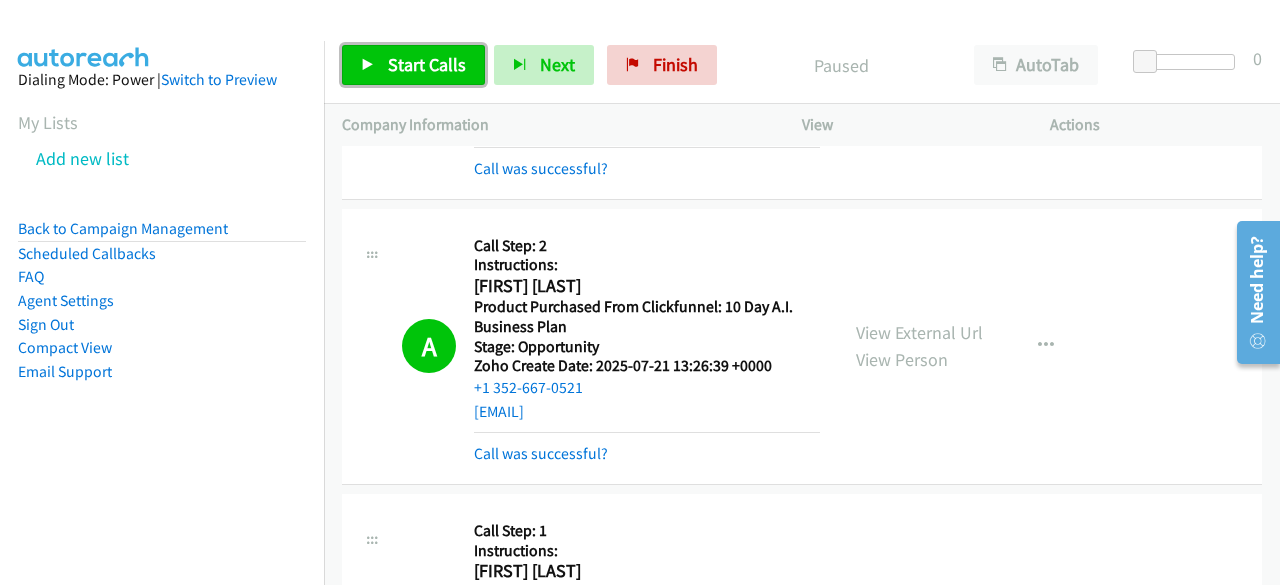 click on "Start Calls" at bounding box center [427, 64] 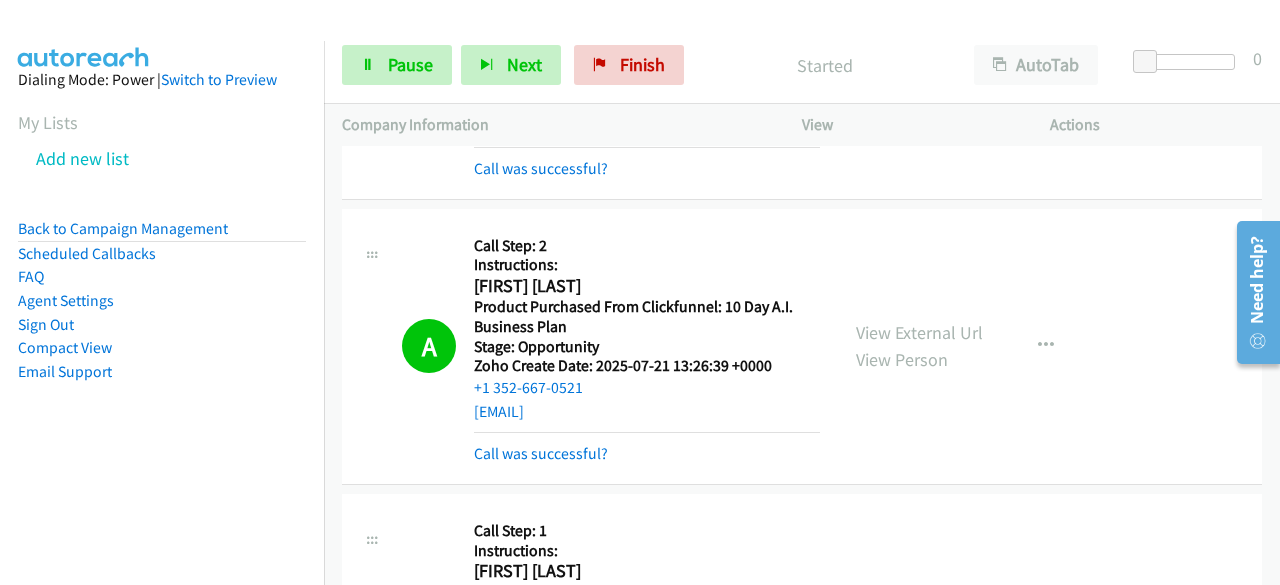 click on "Dialing Mode: Power
|
Switch to Preview
My Lists
Add new list
Back to Campaign Management
Scheduled Callbacks
FAQ
Agent Settings
Sign Out
Compact View
Email Support" at bounding box center (162, 333) 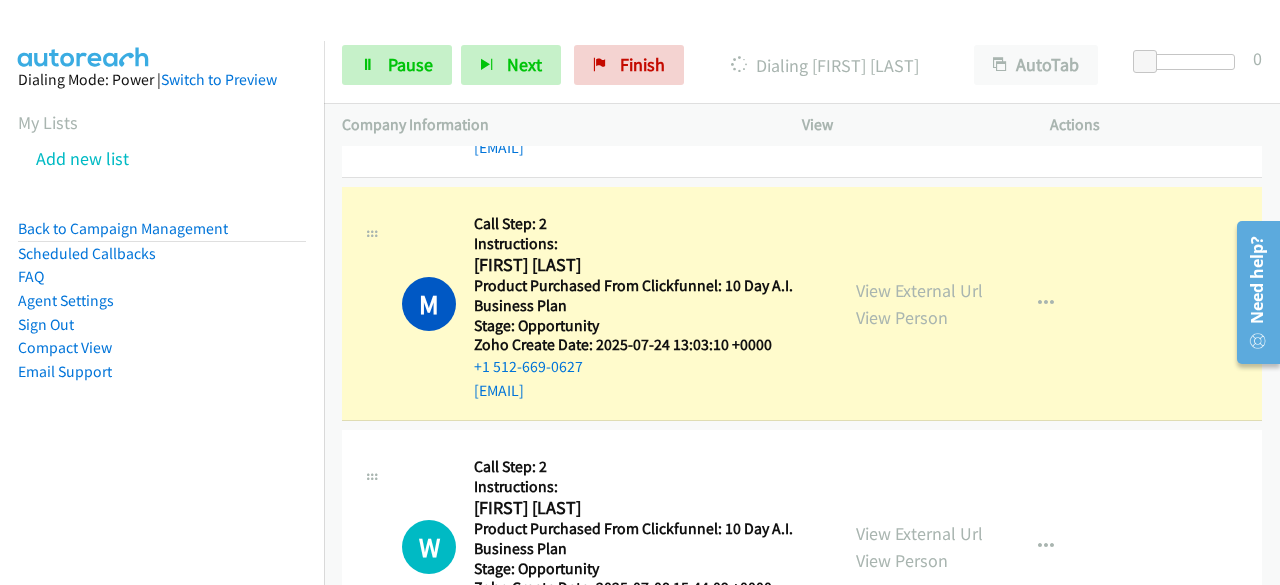 scroll, scrollTop: 6676, scrollLeft: 0, axis: vertical 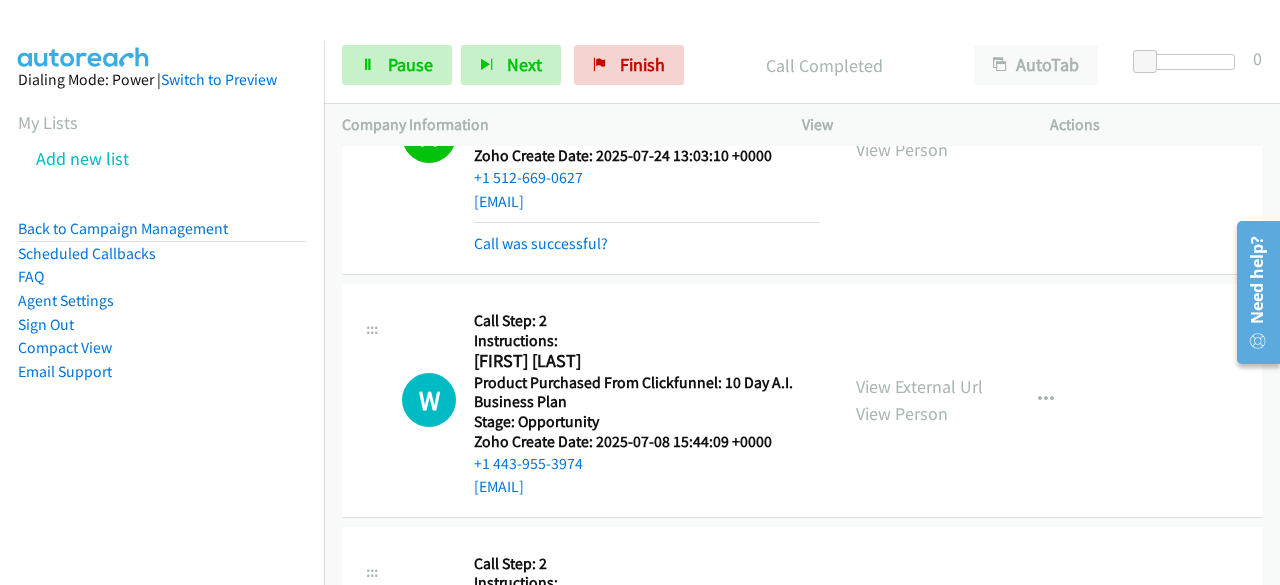 click on "Dialing Mode: Power
|
Switch to Preview
My Lists
Add new list
Back to Campaign Management
Scheduled Callbacks
FAQ
Agent Settings
Sign Out
Compact View
Email Support" at bounding box center [162, 257] 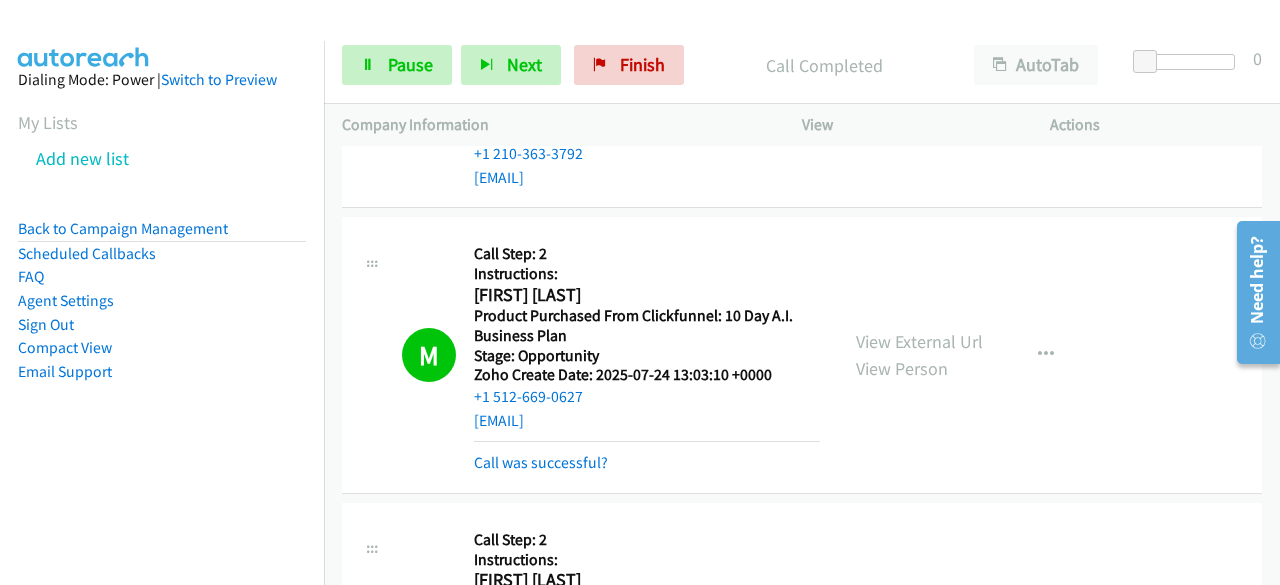 scroll, scrollTop: 6455, scrollLeft: 0, axis: vertical 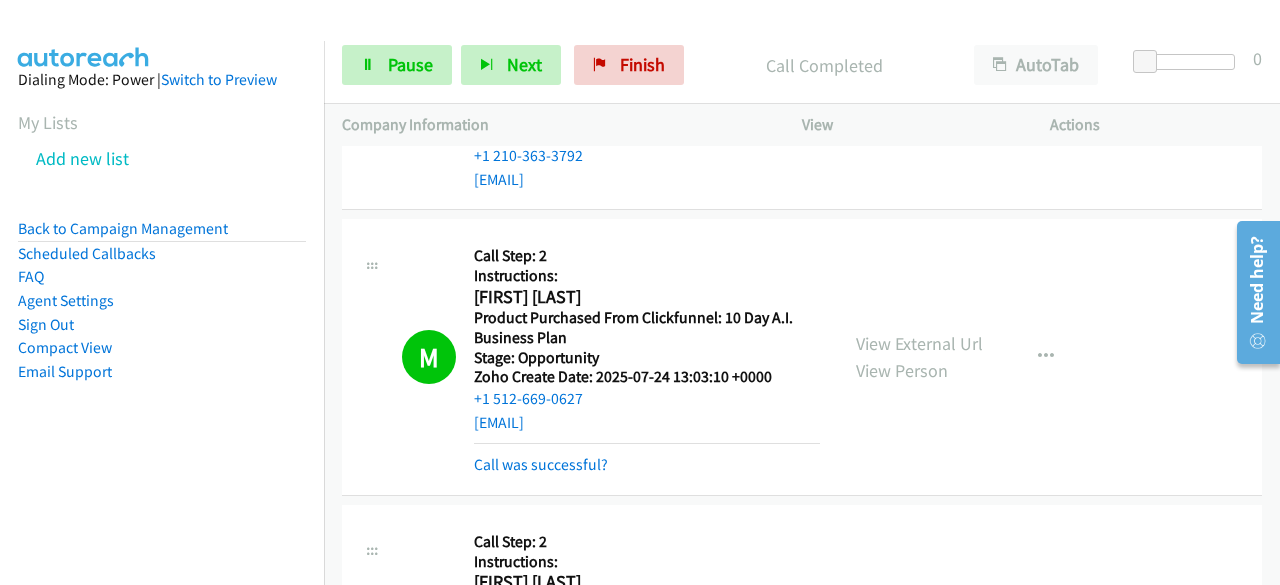 click on "Dialing Mode: Power
|
Switch to Preview
My Lists
Add new list
Back to Campaign Management
Scheduled Callbacks
FAQ
Agent Settings
Sign Out
Compact View
Email Support" at bounding box center [162, 333] 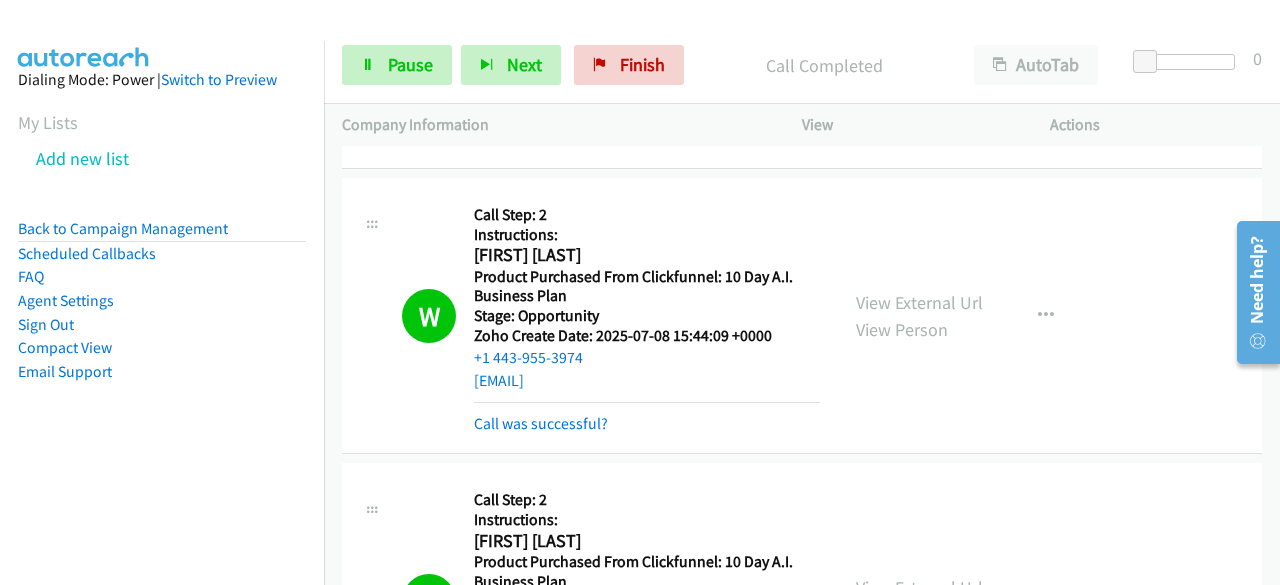 click on "Dialing Mode: Power
|
Switch to Preview
My Lists
Add new list
Back to Campaign Management
Scheduled Callbacks
FAQ
Agent Settings
Sign Out
Compact View
Email Support" at bounding box center (162, 333) 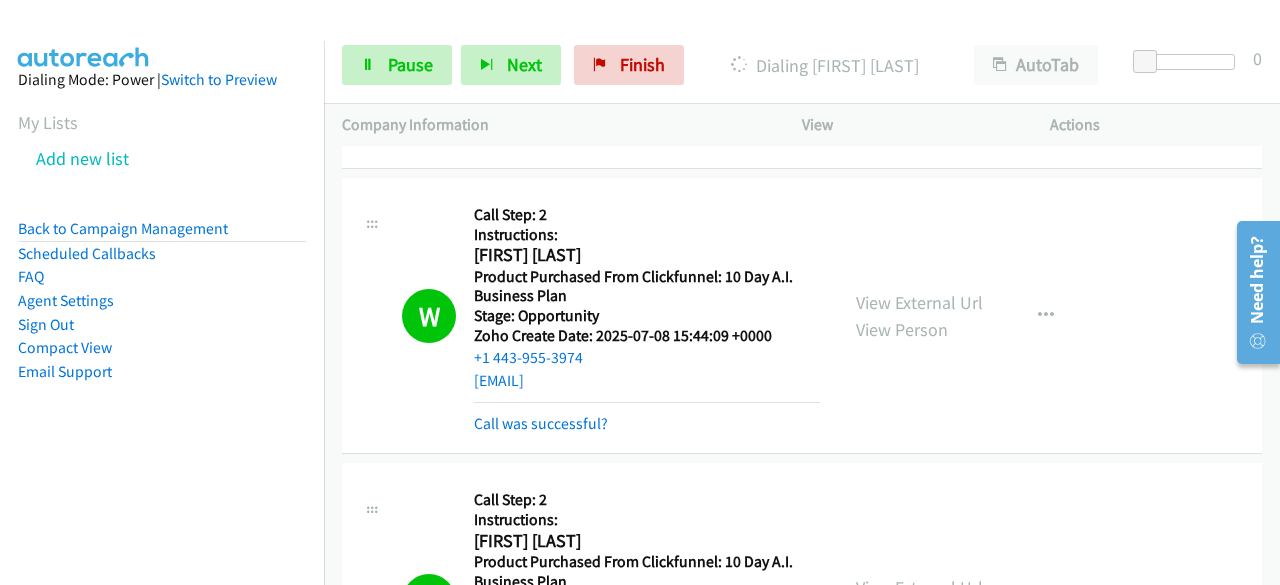 click at bounding box center (84, 35) 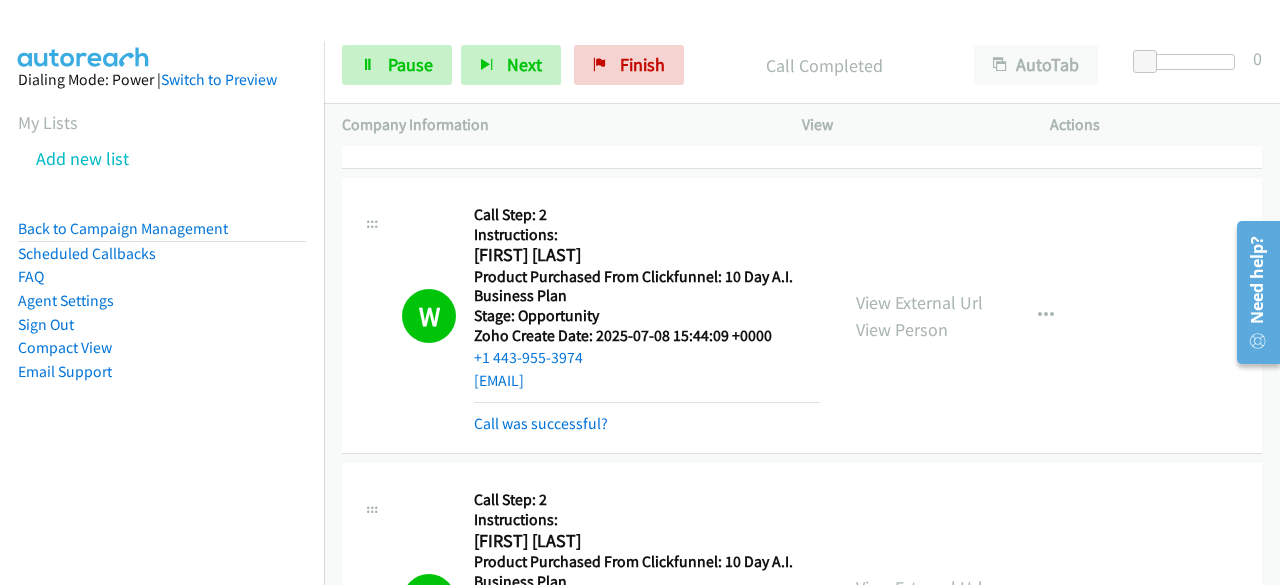 click at bounding box center (84, 35) 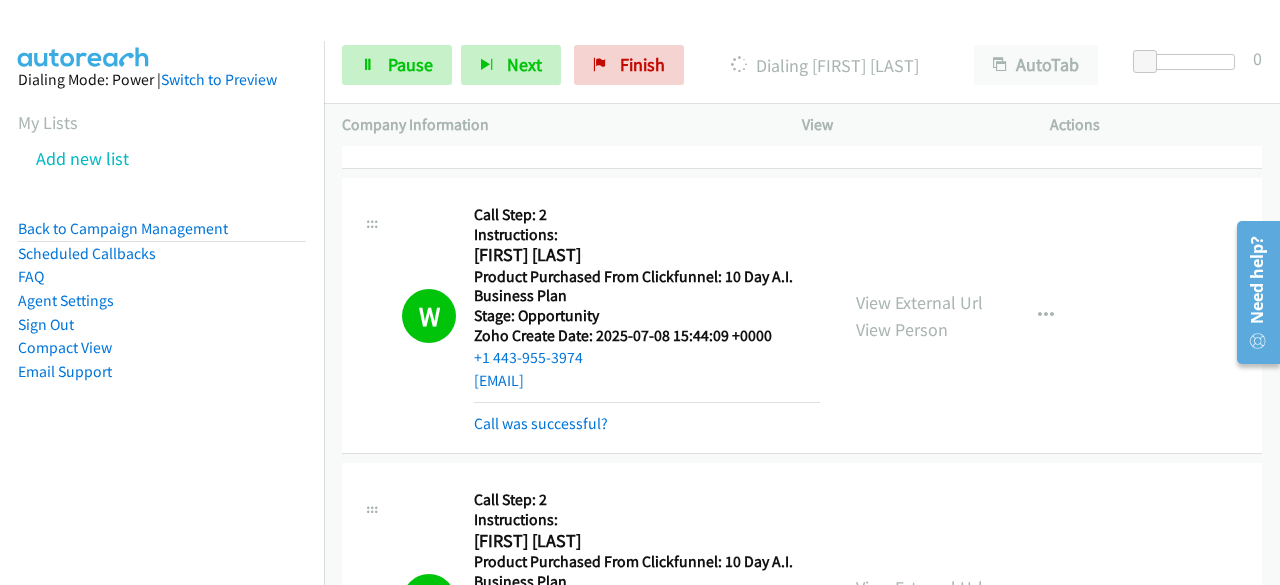 click on "Dialing Mode: Power
|
Switch to Preview
My Lists
Add new list
Back to Campaign Management
Scheduled Callbacks
FAQ
Agent Settings
Sign Out
Compact View
Email Support" at bounding box center [162, 257] 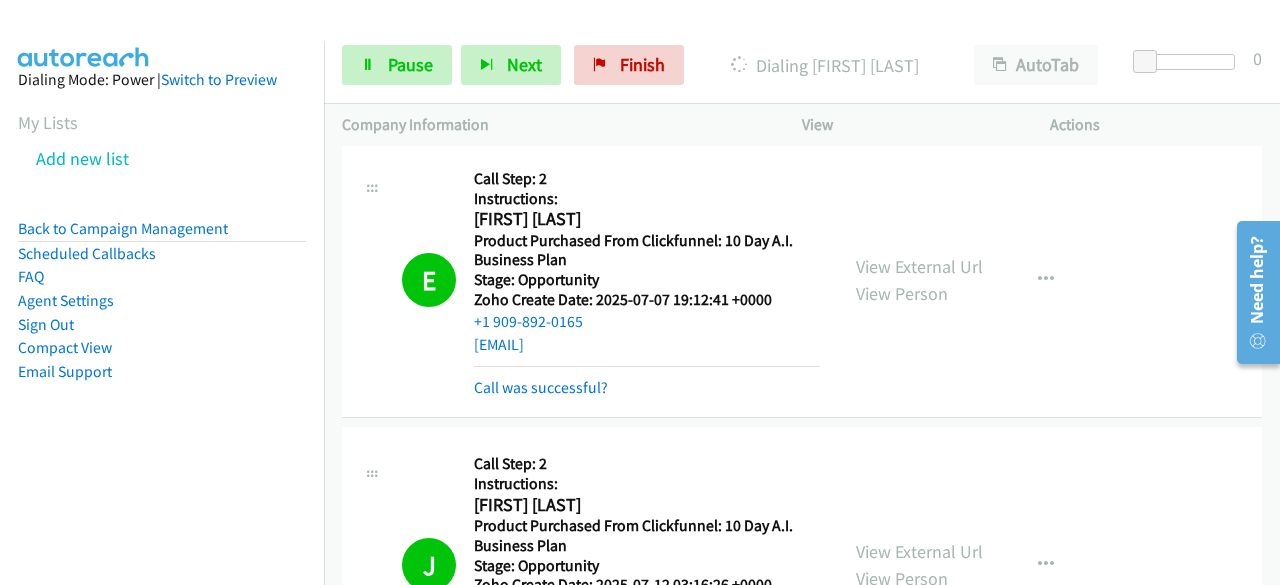 scroll, scrollTop: 9184, scrollLeft: 0, axis: vertical 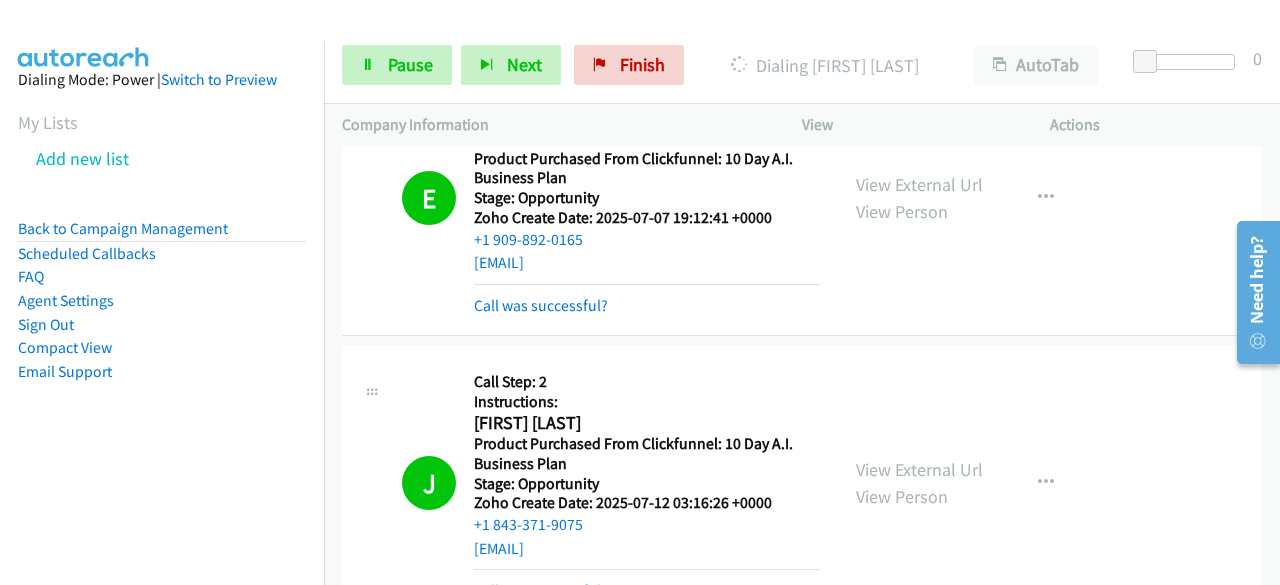click on "E
Callback Scheduled
Call Step: 2
Instructions:
[FIRST] [LAST]
[REGION]
Product Purchased From Clickfunnel: 10 Day A.I. Business Plan
Stage: Opportunity
Zoho Create Date: 2025-07-07 19:12:41 +0000
+1 909-892-0165
[EMAIL]
Call was successful?
View External Url
View Person
View External Url
Email
Schedule/Manage Callback
Skip Call
Add to do not call list" at bounding box center (802, 198) 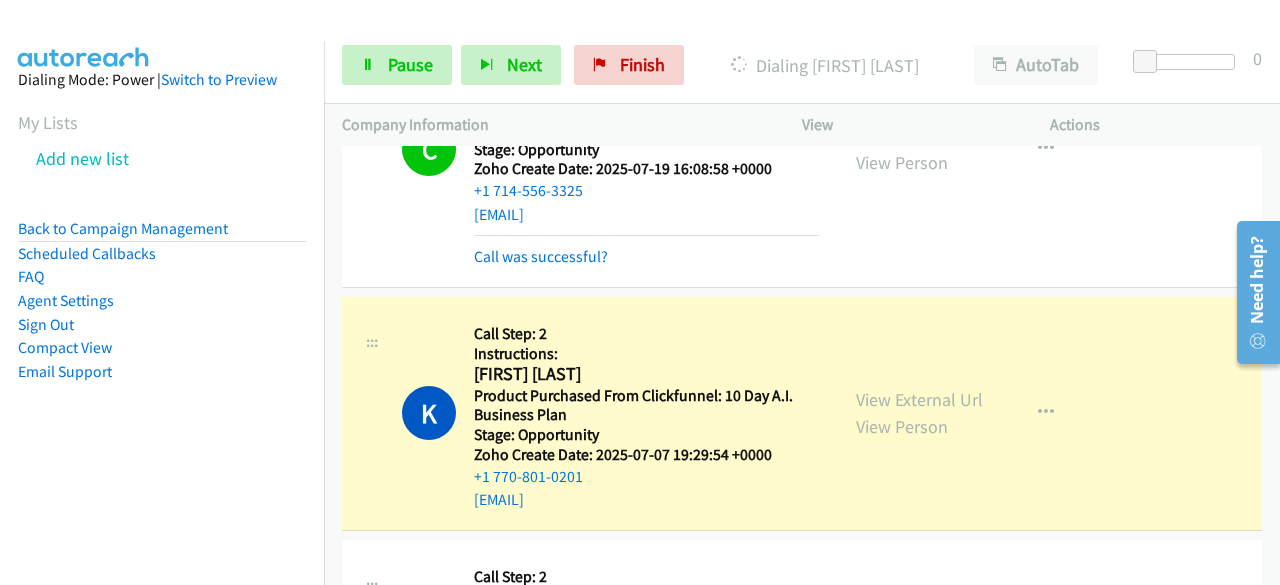 scroll, scrollTop: 10539, scrollLeft: 0, axis: vertical 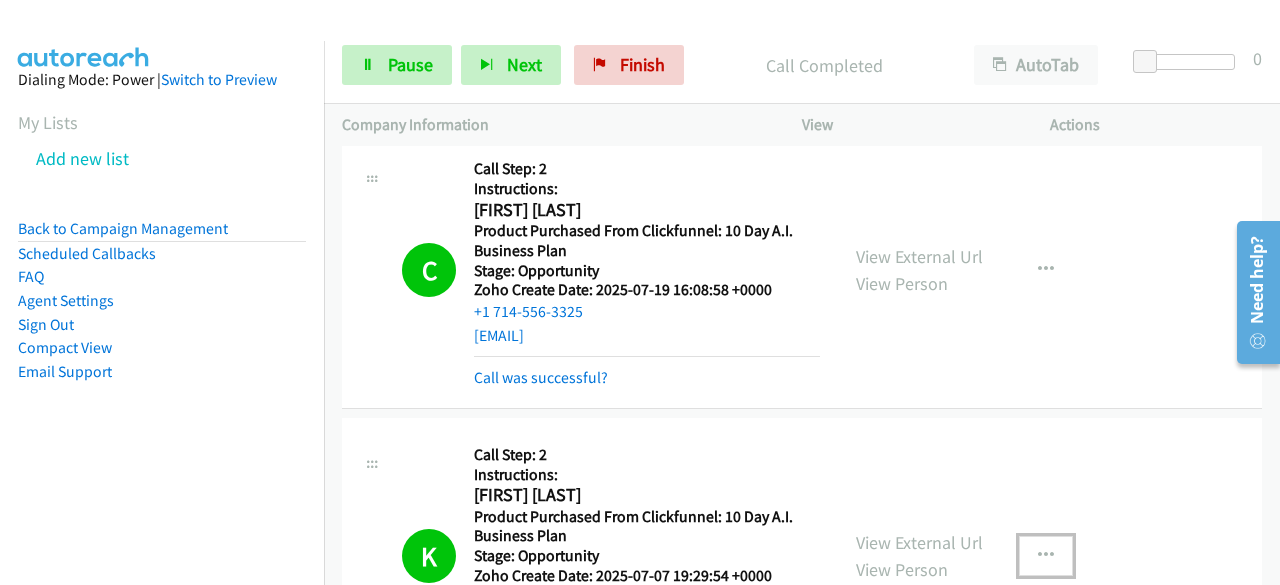 click at bounding box center (1046, 556) 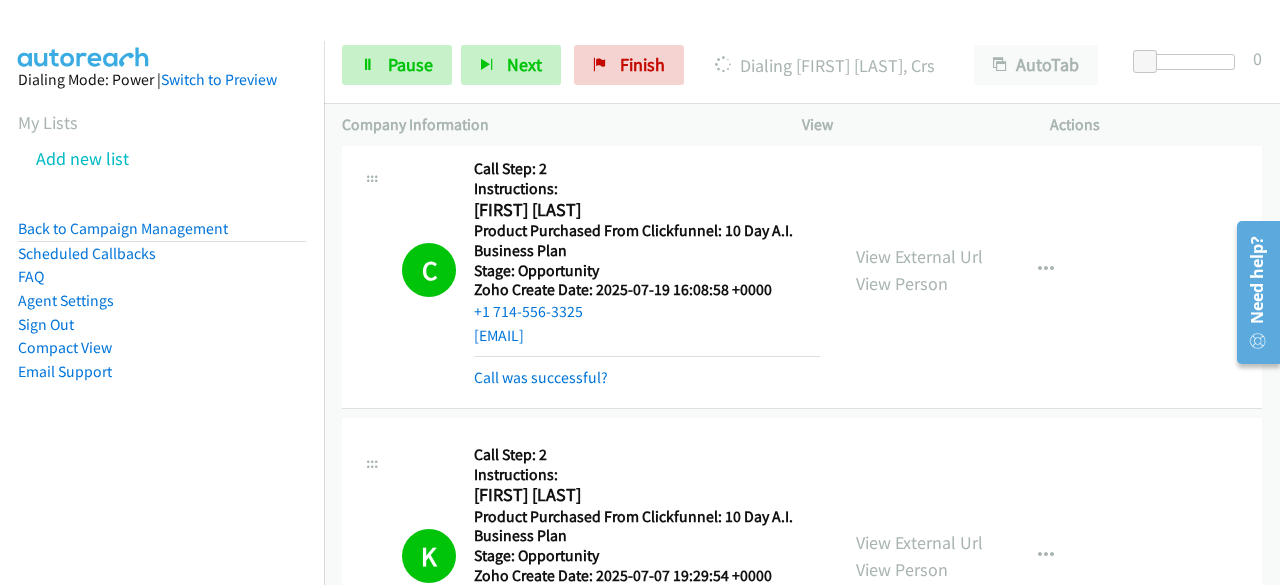click at bounding box center [640, 292] 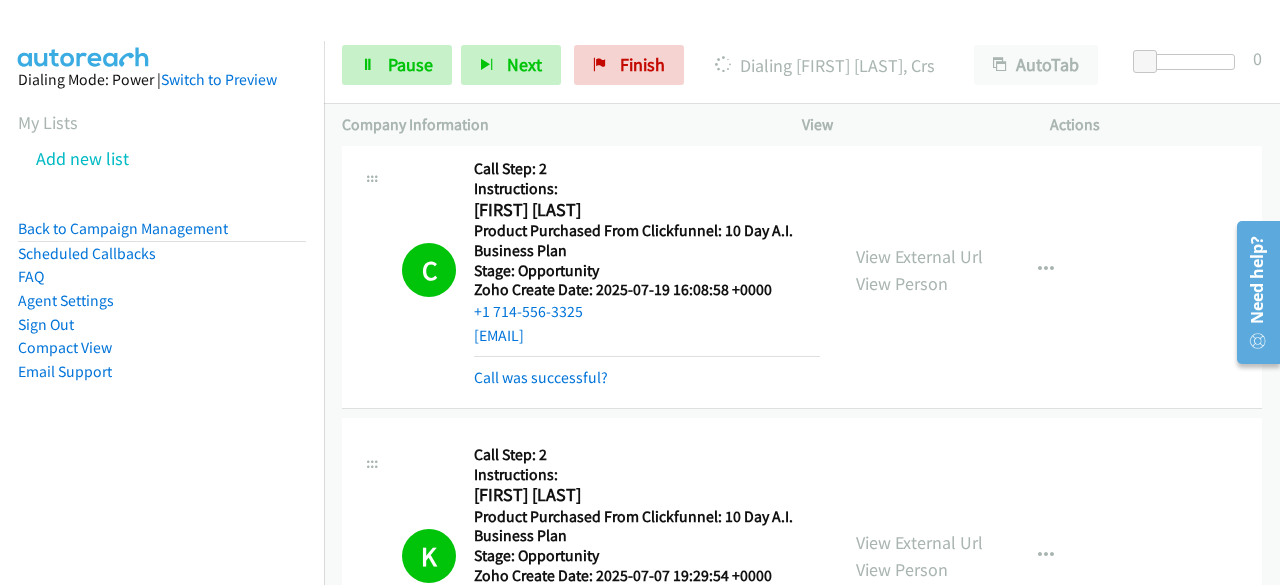 scroll, scrollTop: 10674, scrollLeft: 0, axis: vertical 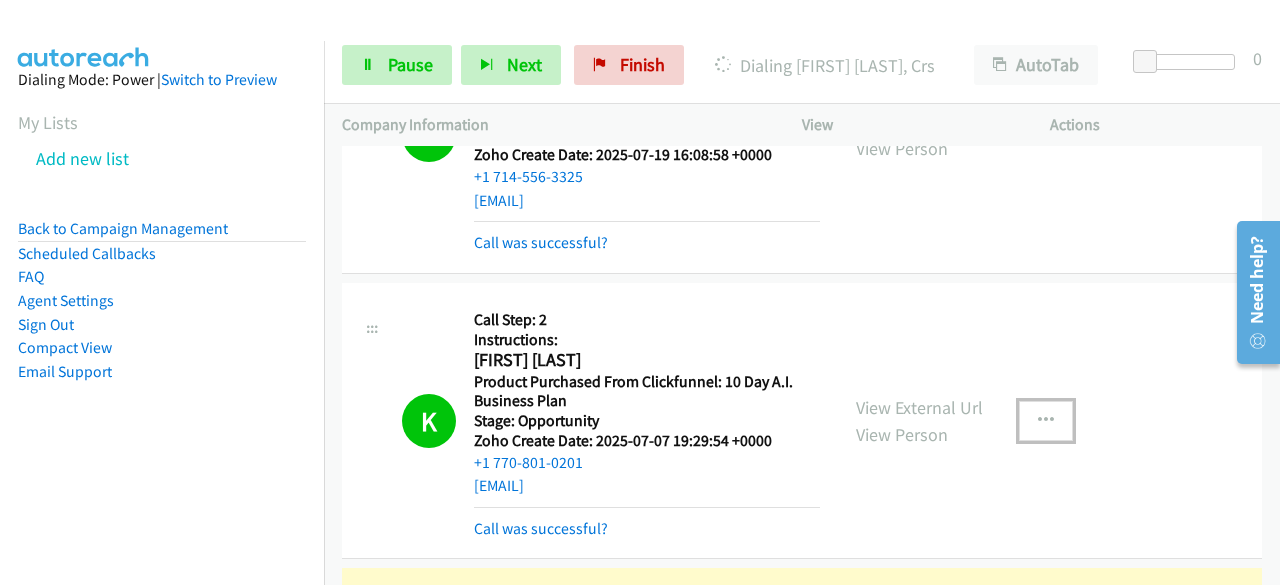 click at bounding box center (1046, 421) 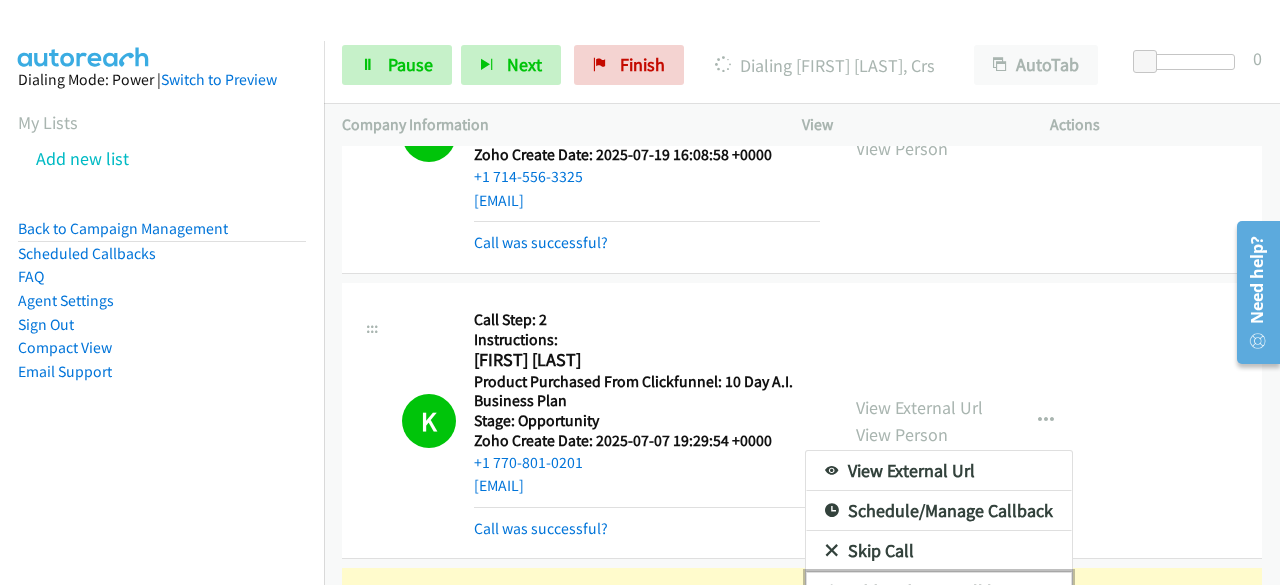 click on "Add to do not call list" at bounding box center [939, 592] 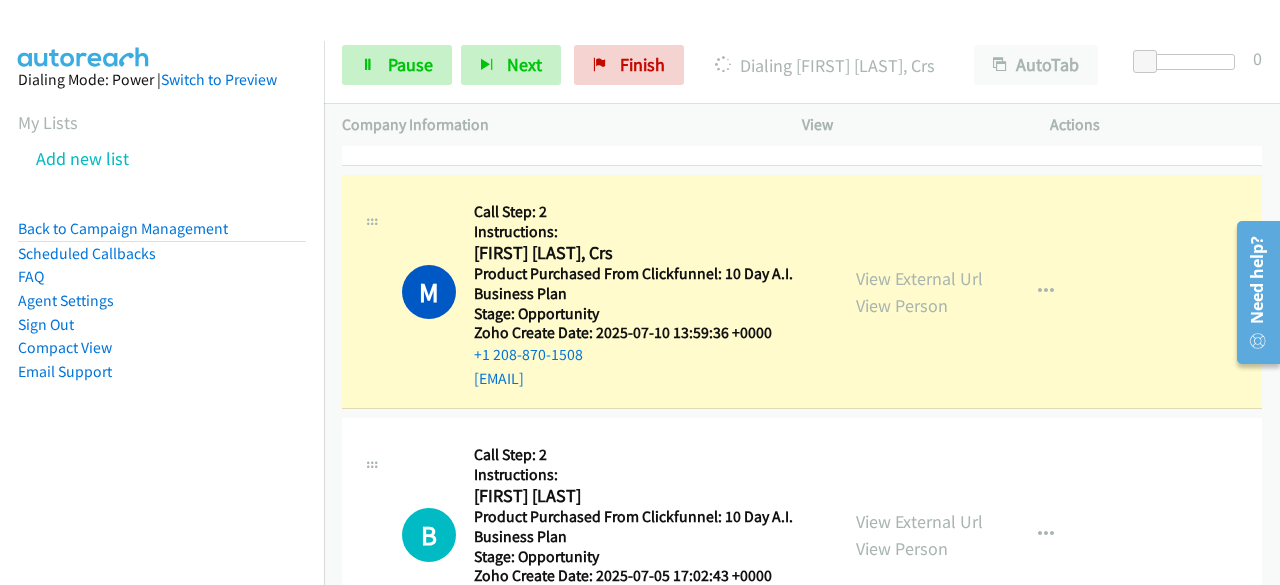 scroll, scrollTop: 11069, scrollLeft: 0, axis: vertical 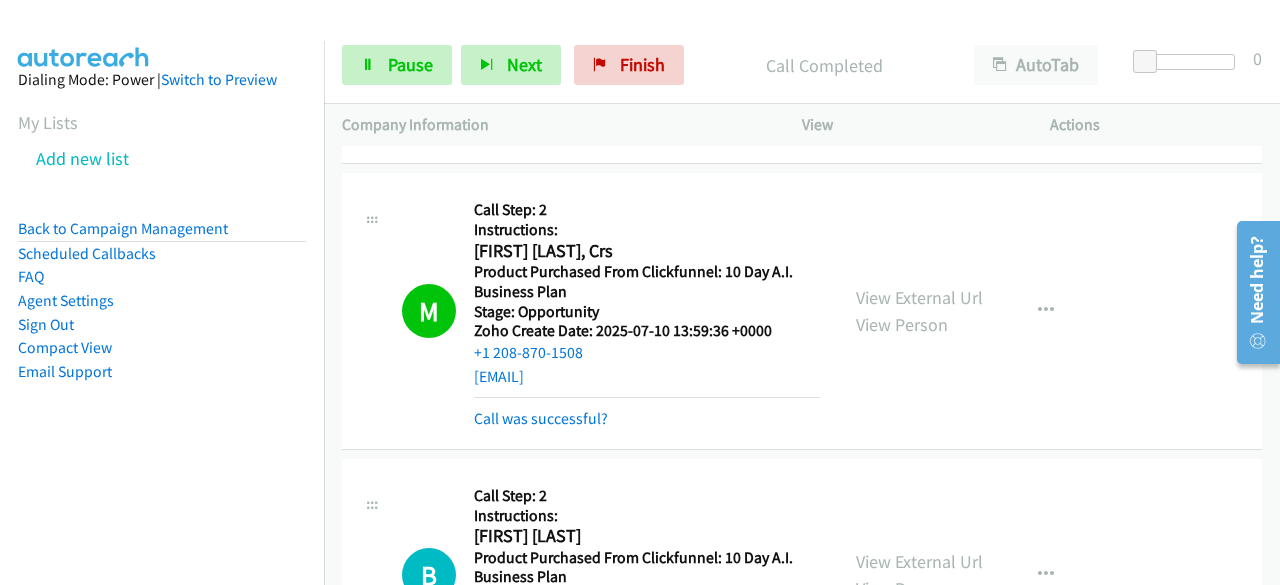 click on "M
Callback Scheduled
Call Step: 2
Instructions:
[FIRST] [LAST], Crs
[REGION]
Product Purchased From Clickfunnel: 10 Day A.I. Business Plan
Stage: Opportunity
Zoho Create Date: 2025-07-10 13:59:36 +0000
+1 208-870-1508
[EMAIL]
Call was successful?
View External Url
View Person
View External Url
Email
Schedule/Manage Callback
Skip Call
Add to do not call list" at bounding box center (802, 312) 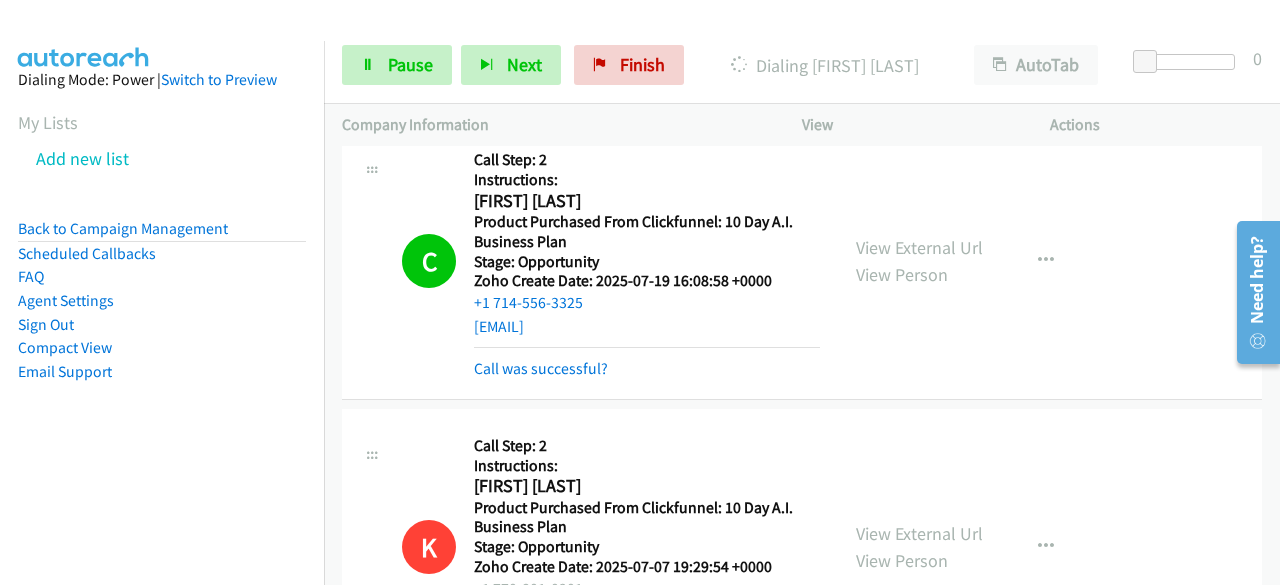 scroll, scrollTop: 10407, scrollLeft: 0, axis: vertical 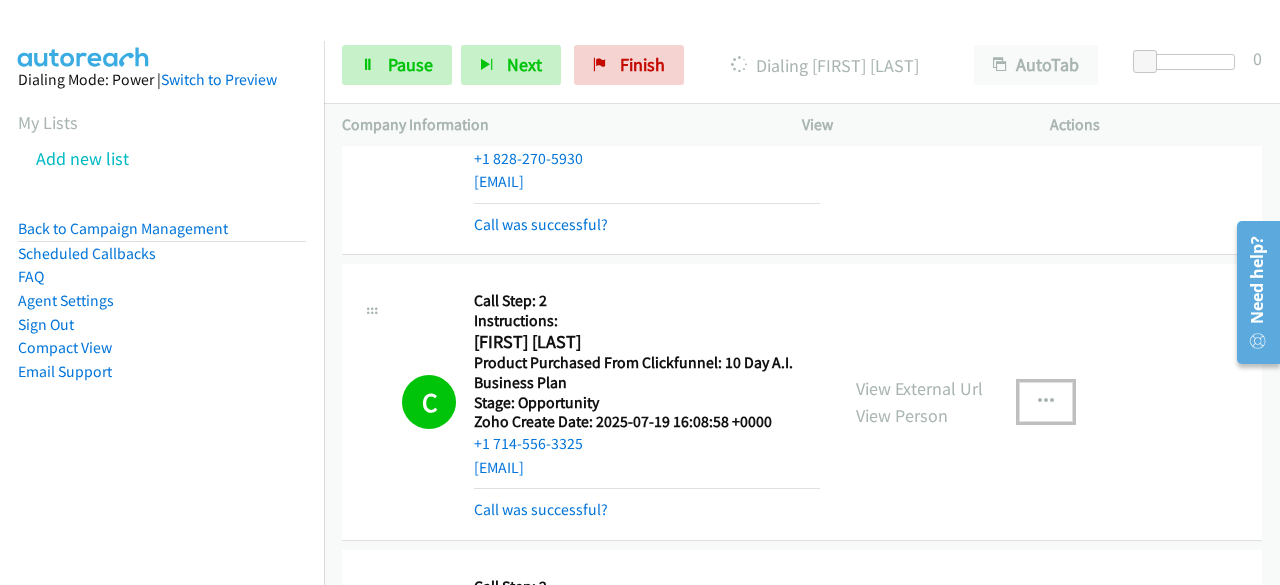 click at bounding box center [1046, 402] 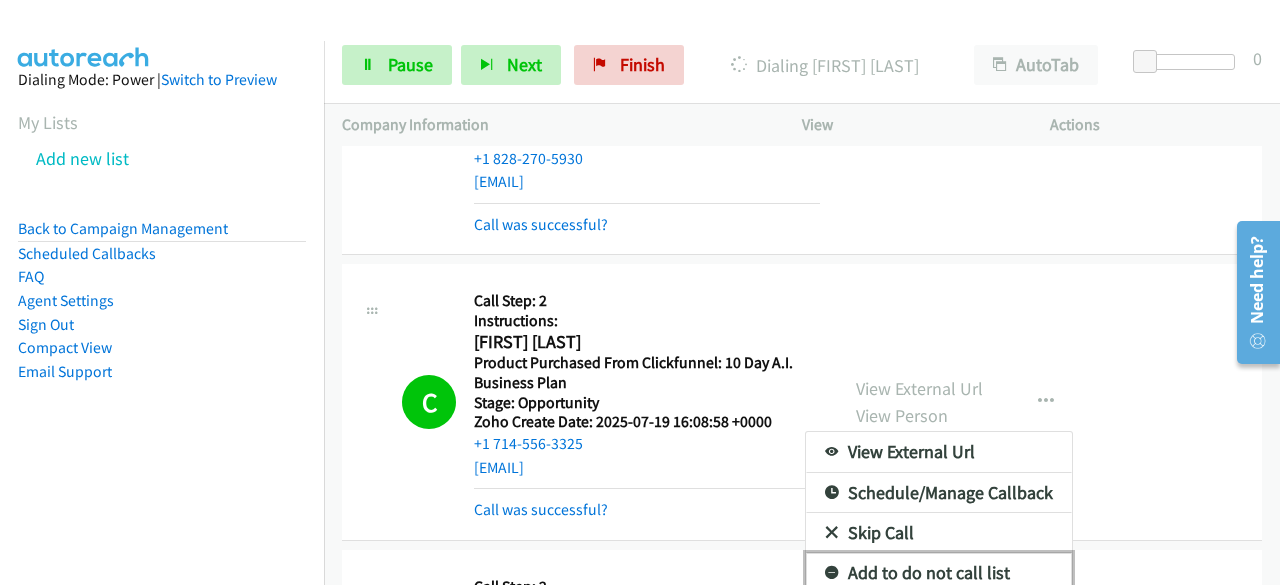 click on "Add to do not call list" at bounding box center [939, 573] 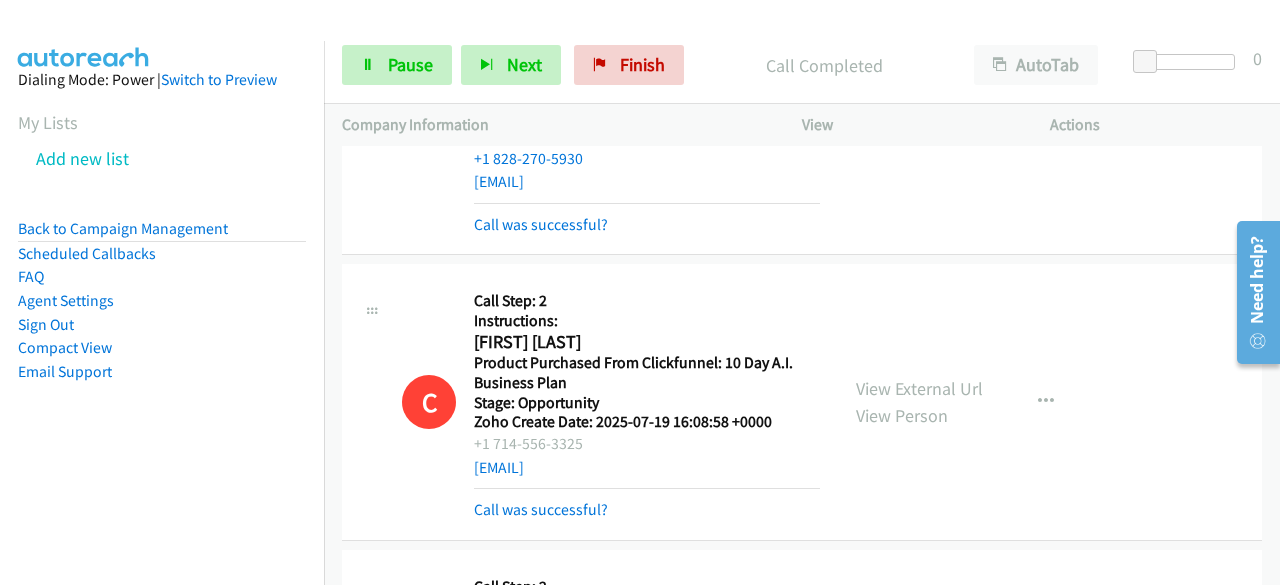 click on "Dialing Mode: Power
|
Switch to Preview
My Lists
Add new list
Back to Campaign Management
Scheduled Callbacks
FAQ
Agent Settings
Sign Out
Compact View
Email Support" at bounding box center (162, 257) 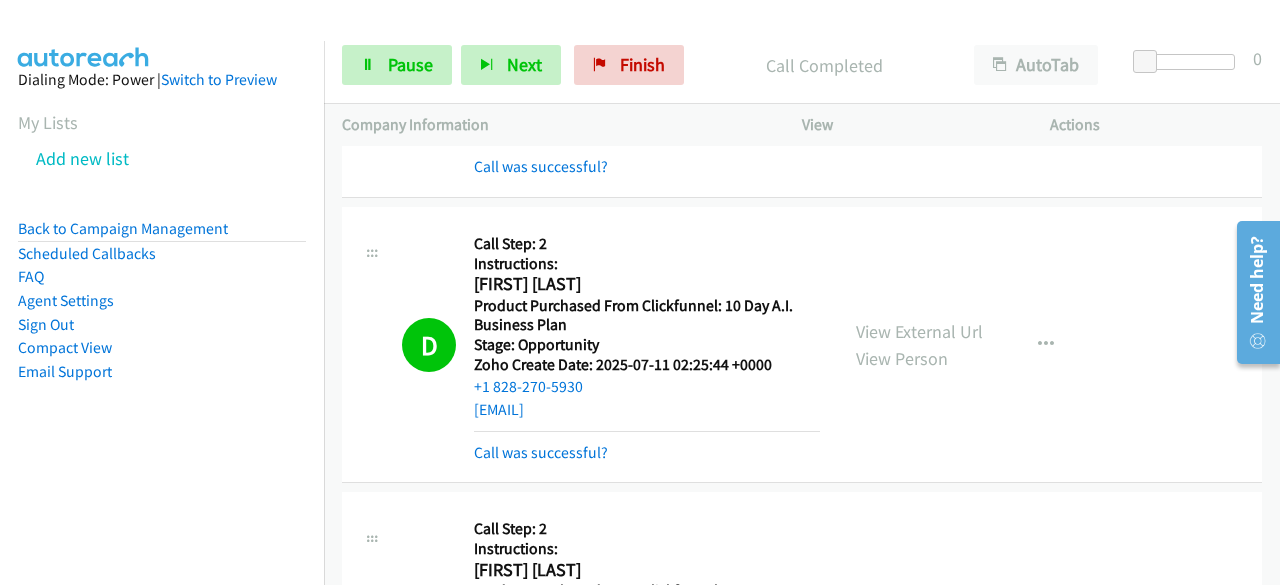 scroll, scrollTop: 10146, scrollLeft: 0, axis: vertical 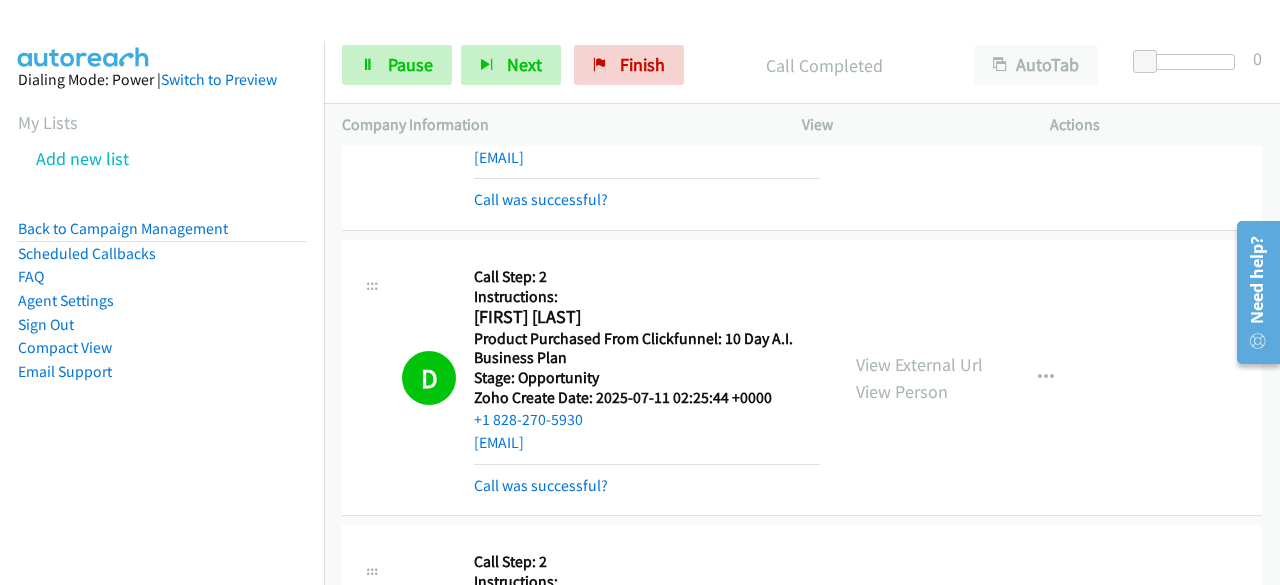 click on "Dialing Mode: Power
|
Switch to Preview
My Lists
Add new list
Back to Campaign Management
Scheduled Callbacks
FAQ
Agent Settings
Sign Out
Compact View
Email Support" at bounding box center [162, 257] 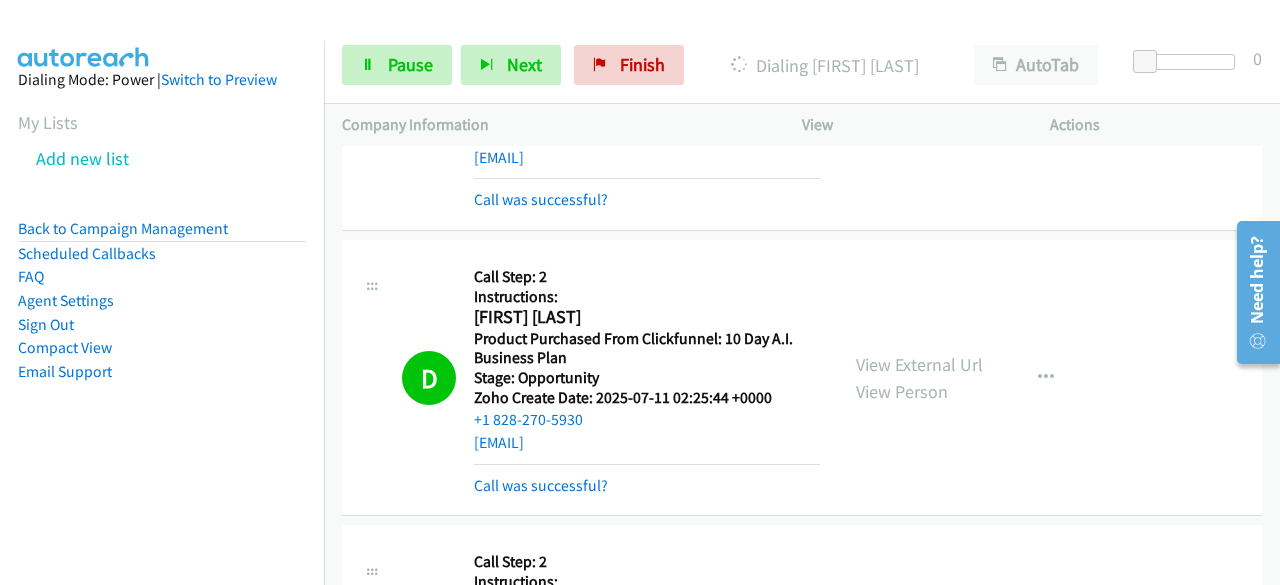 click on "Dialing Mode: Power
|
Switch to Preview
My Lists
Add new list
Back to Campaign Management
Scheduled Callbacks
FAQ
Agent Settings
Sign Out
Compact View
Email Support" at bounding box center (162, 257) 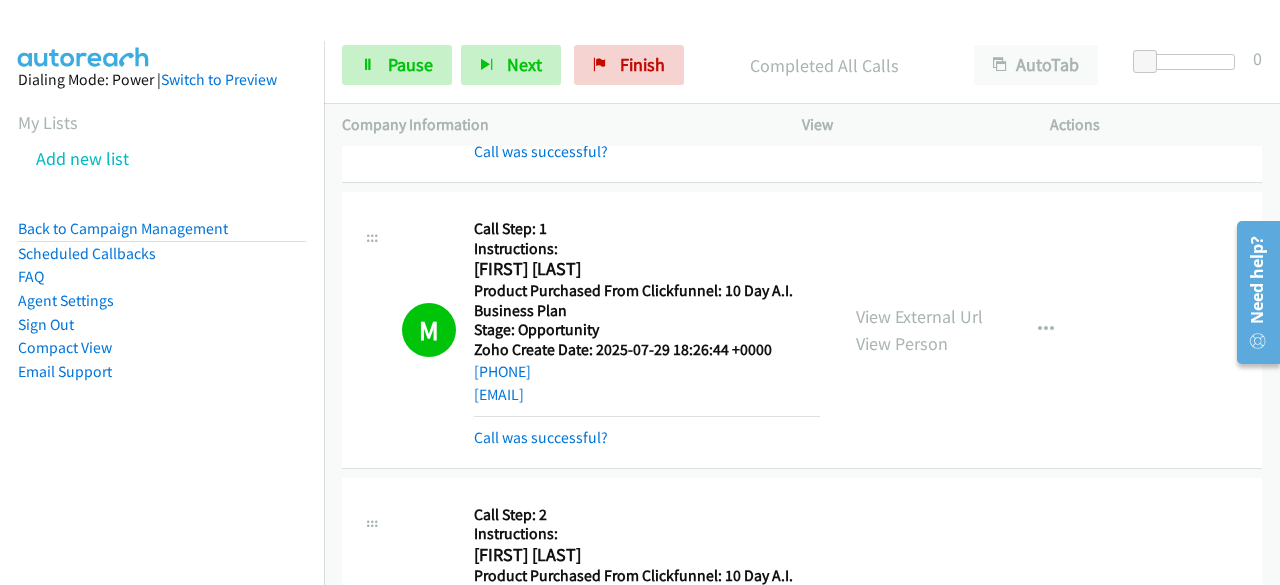scroll, scrollTop: 13467, scrollLeft: 0, axis: vertical 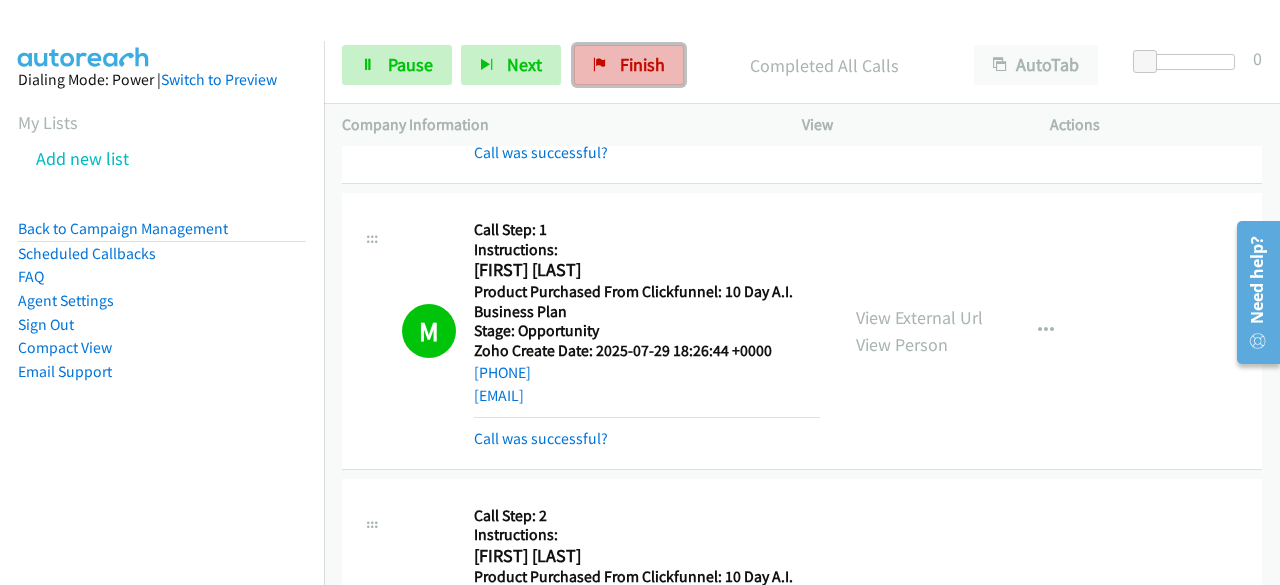click on "Finish" at bounding box center [642, 64] 